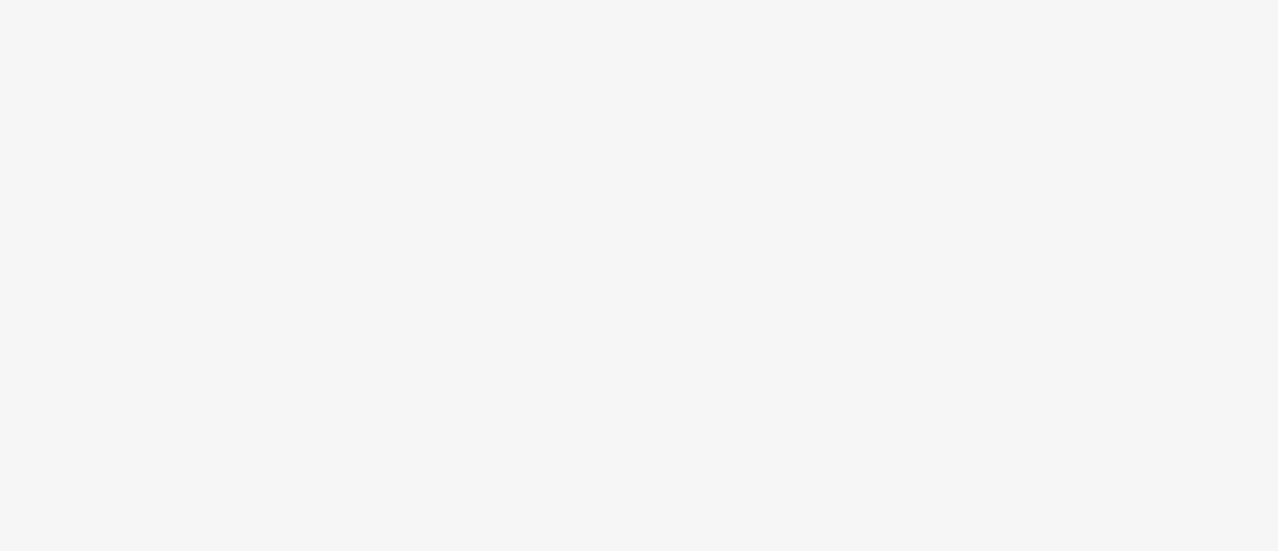 scroll, scrollTop: 0, scrollLeft: 0, axis: both 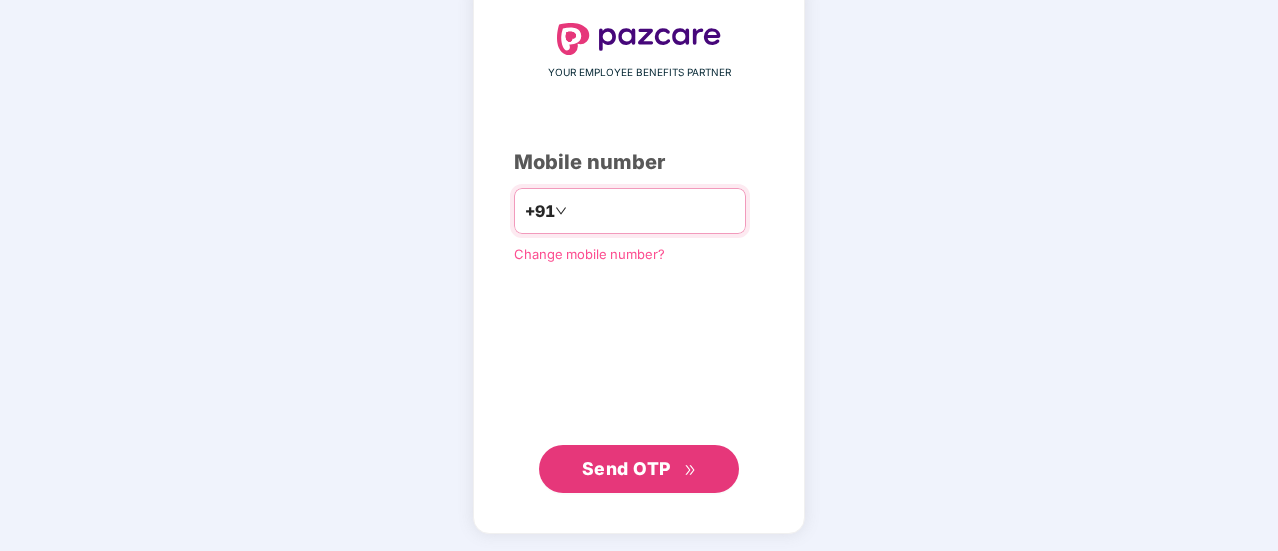 click at bounding box center (653, 211) 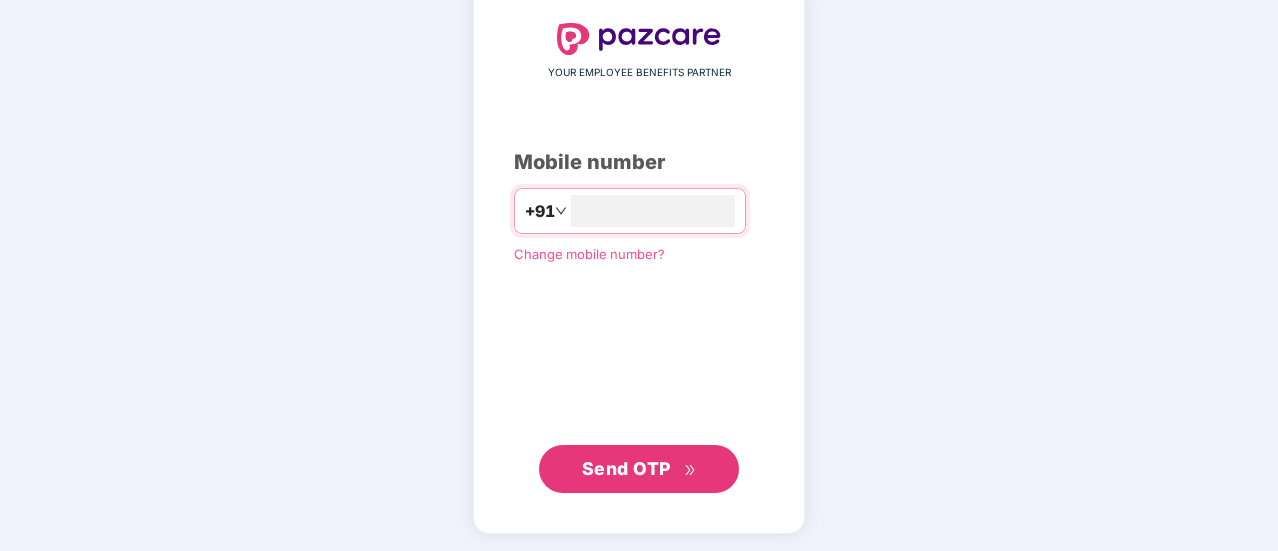 type on "**********" 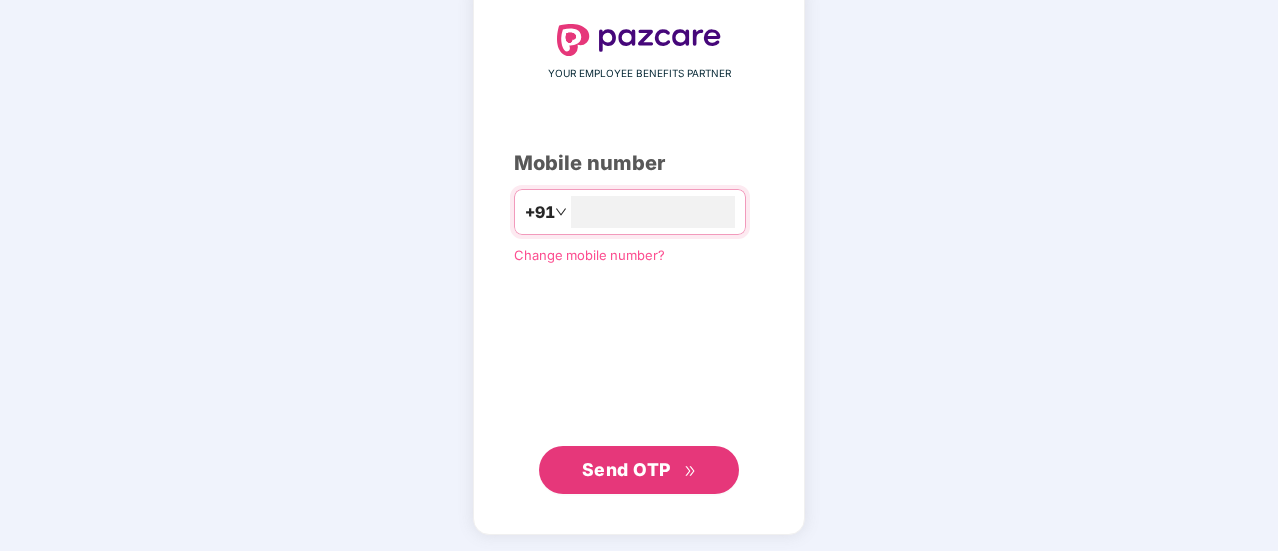 click on "Send OTP" at bounding box center [626, 469] 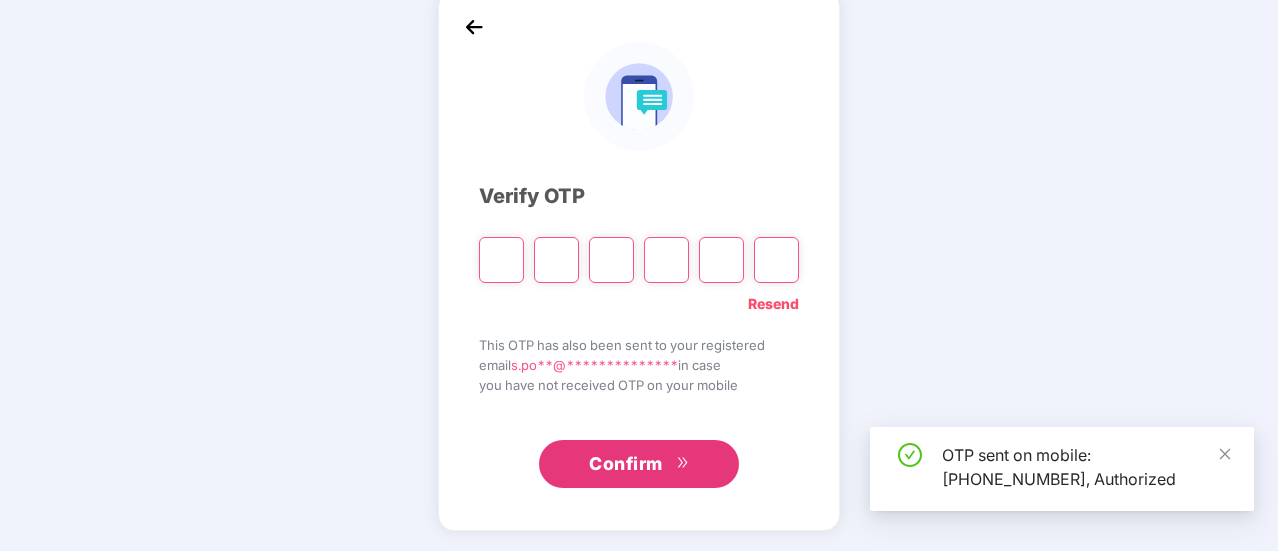 scroll, scrollTop: 100, scrollLeft: 0, axis: vertical 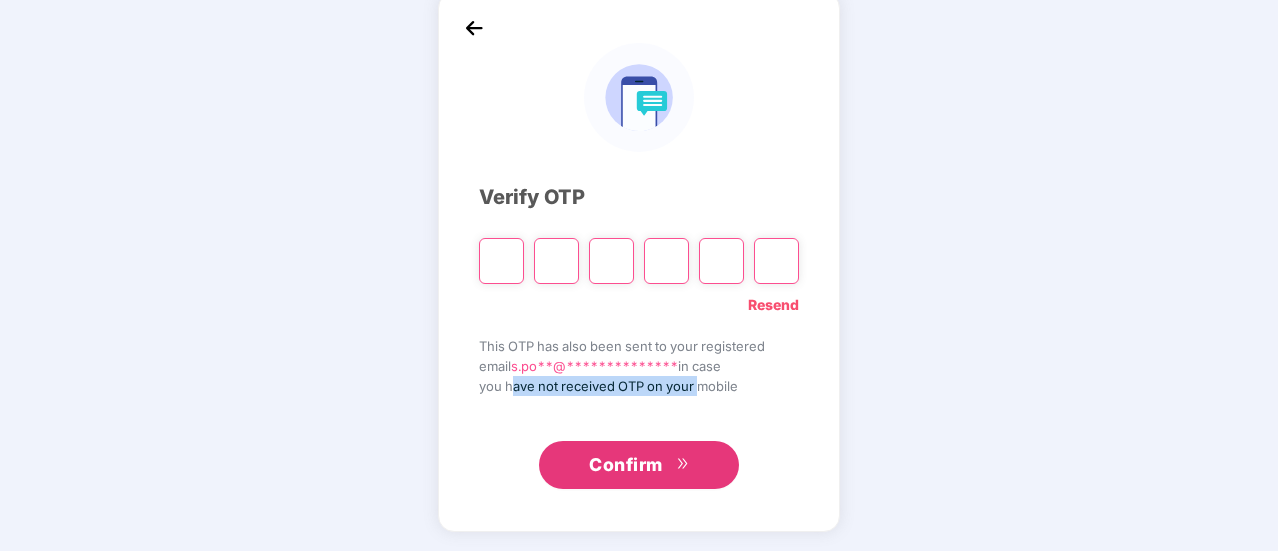 drag, startPoint x: 510, startPoint y: 385, endPoint x: 701, endPoint y: 388, distance: 191.02356 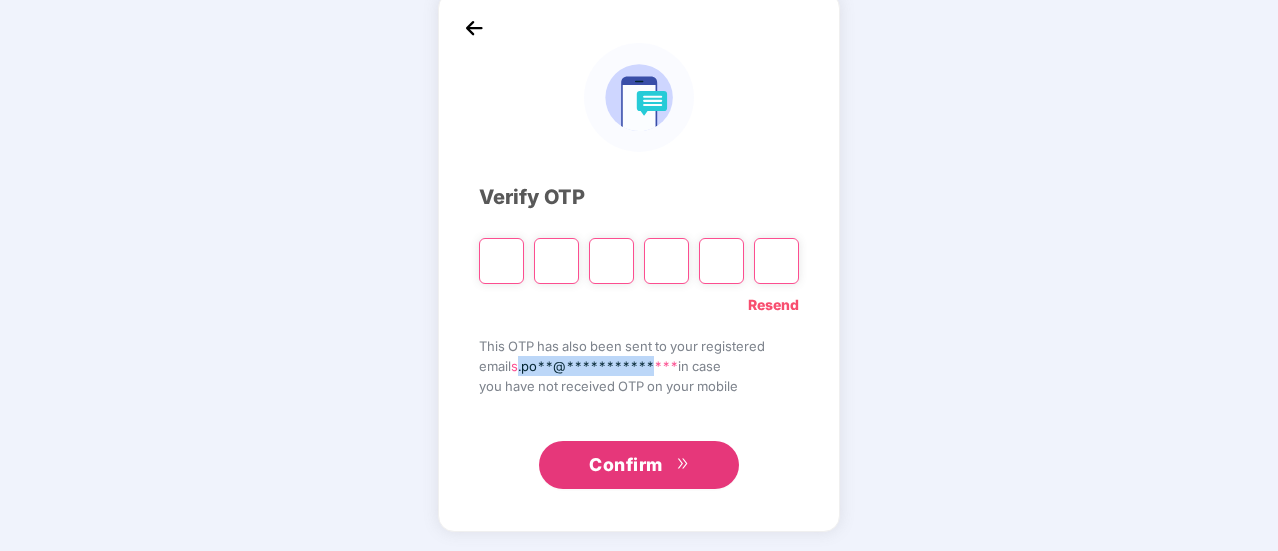 drag, startPoint x: 518, startPoint y: 365, endPoint x: 667, endPoint y: 365, distance: 149 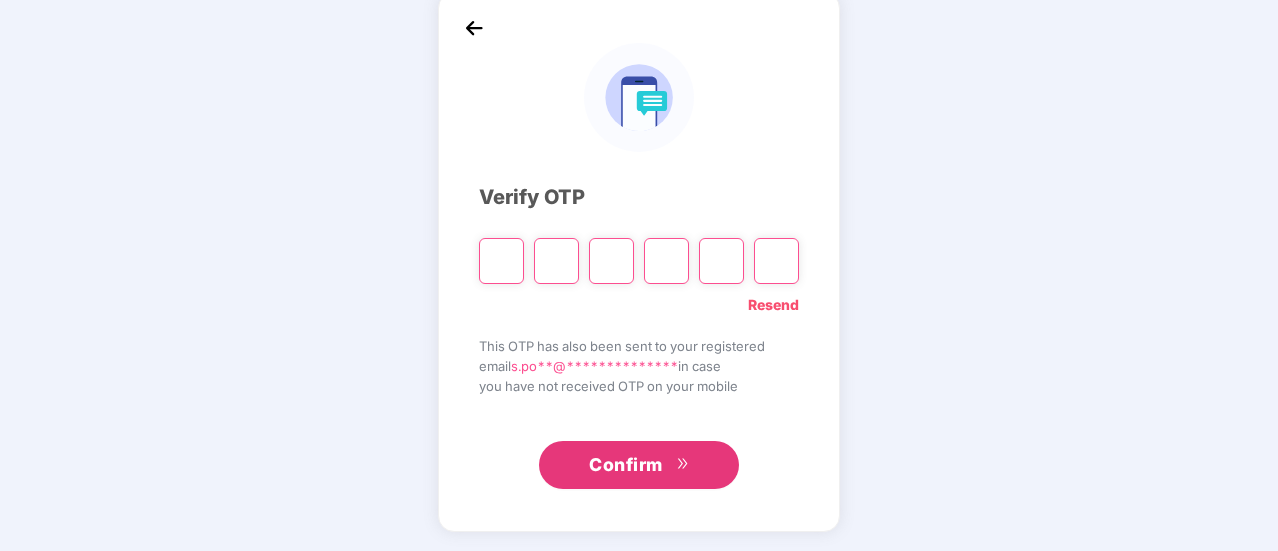 click at bounding box center [501, 261] 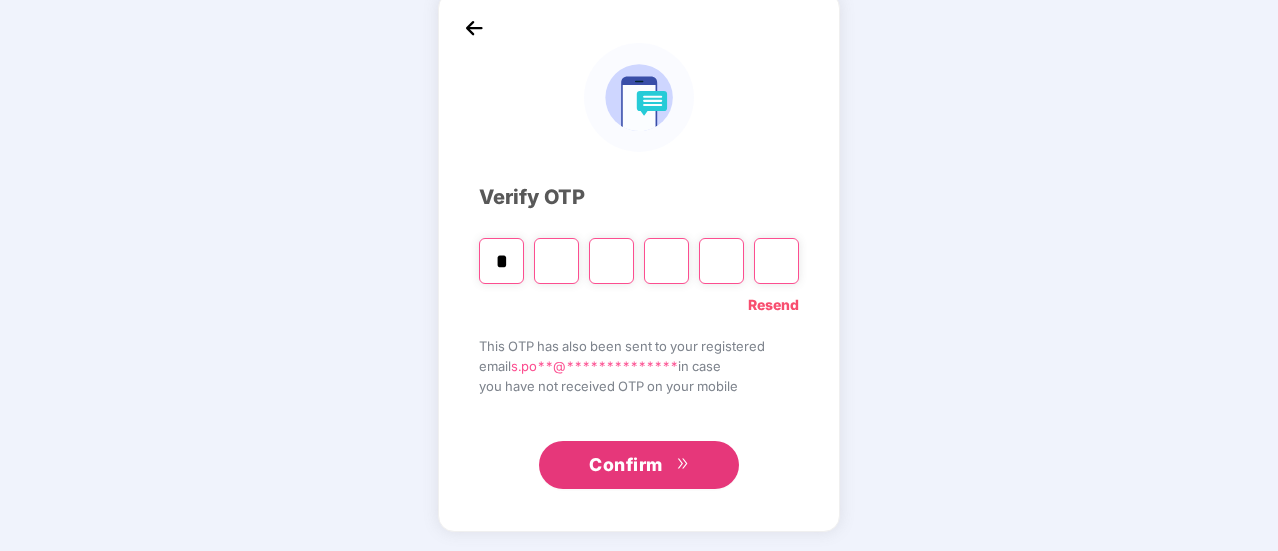 type on "*" 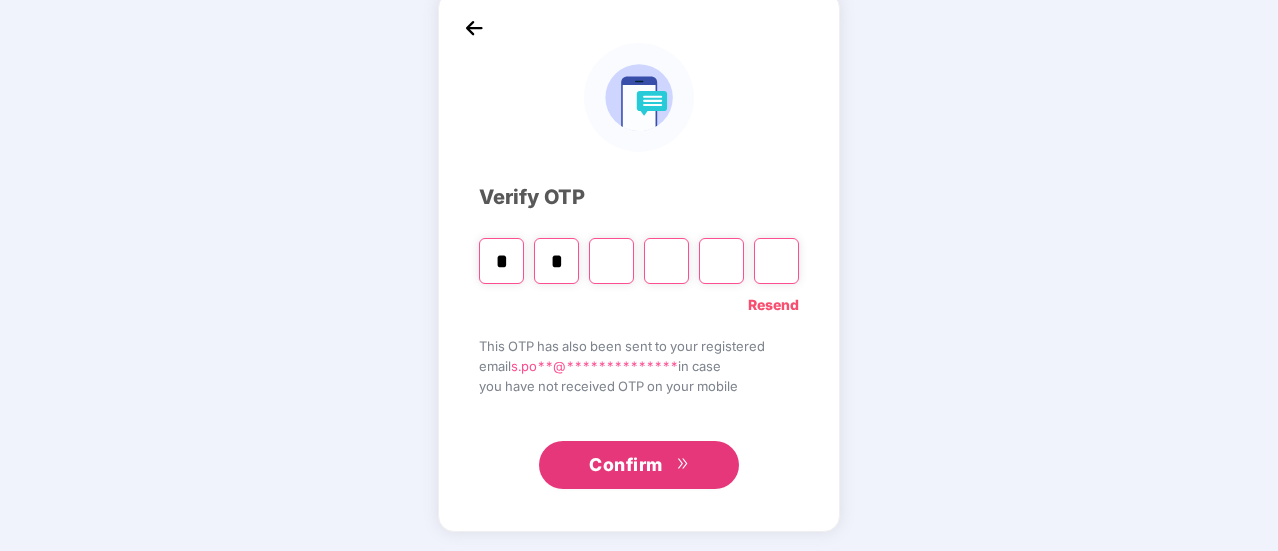 type on "*" 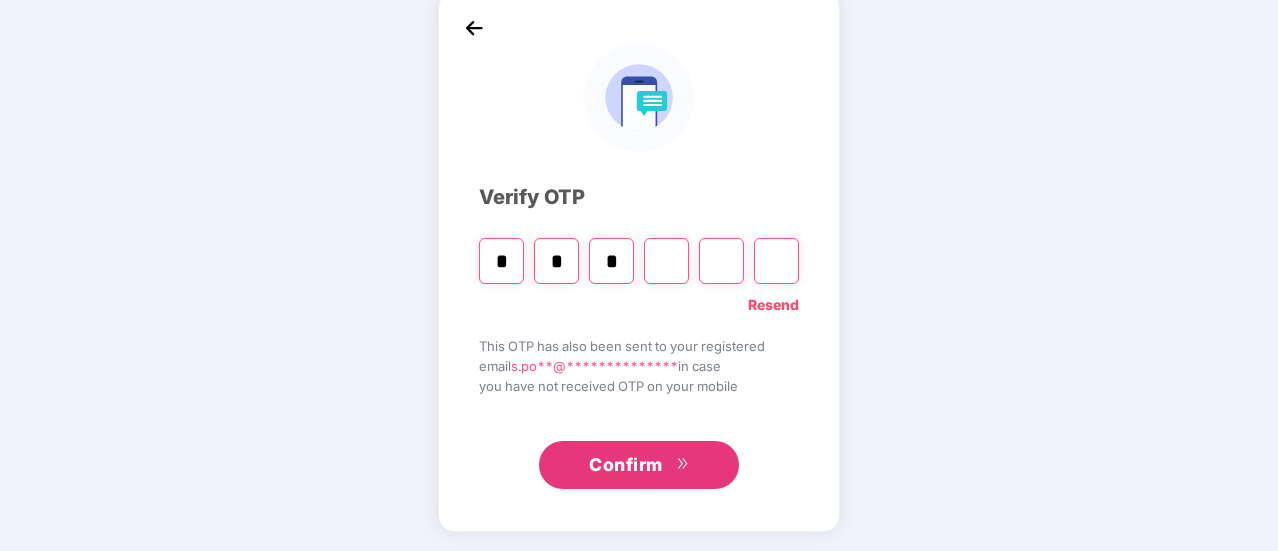 type on "*" 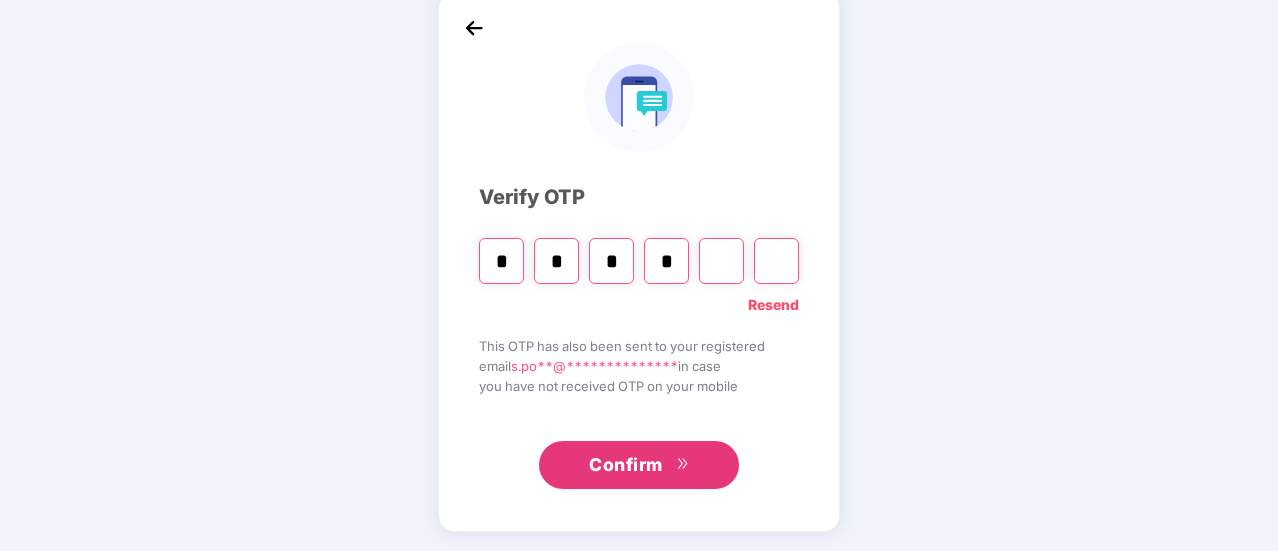 type on "*" 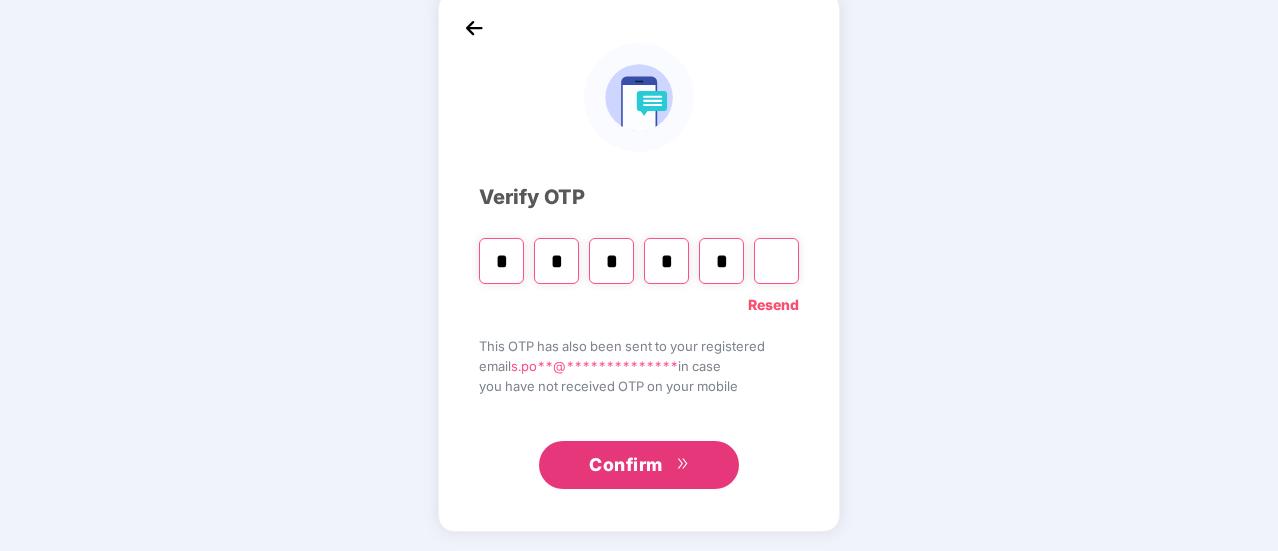type on "*" 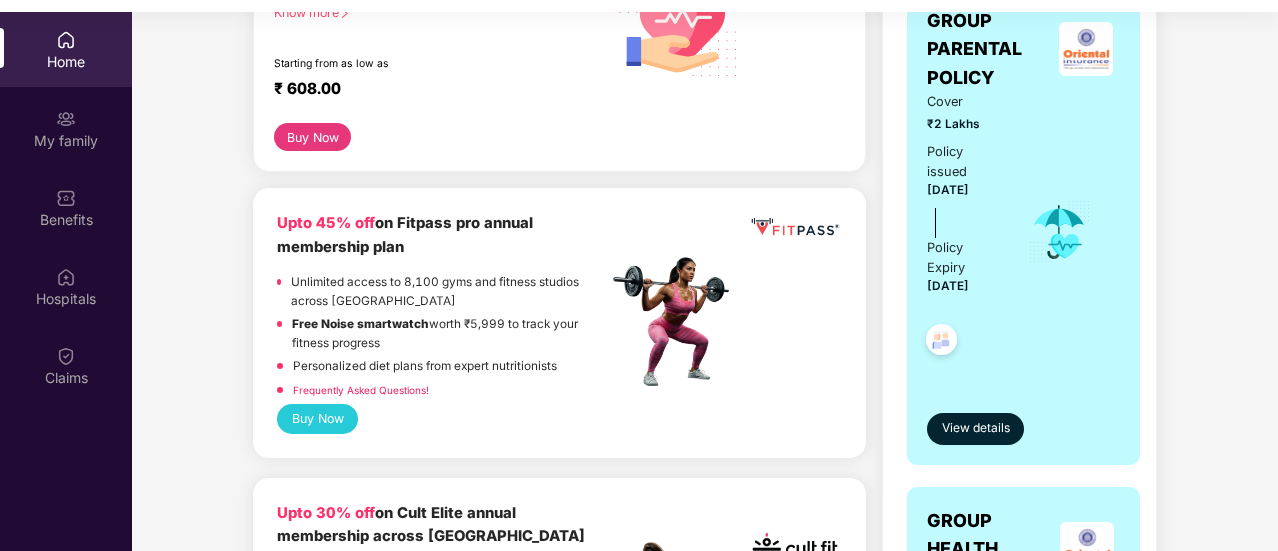 scroll, scrollTop: 100, scrollLeft: 0, axis: vertical 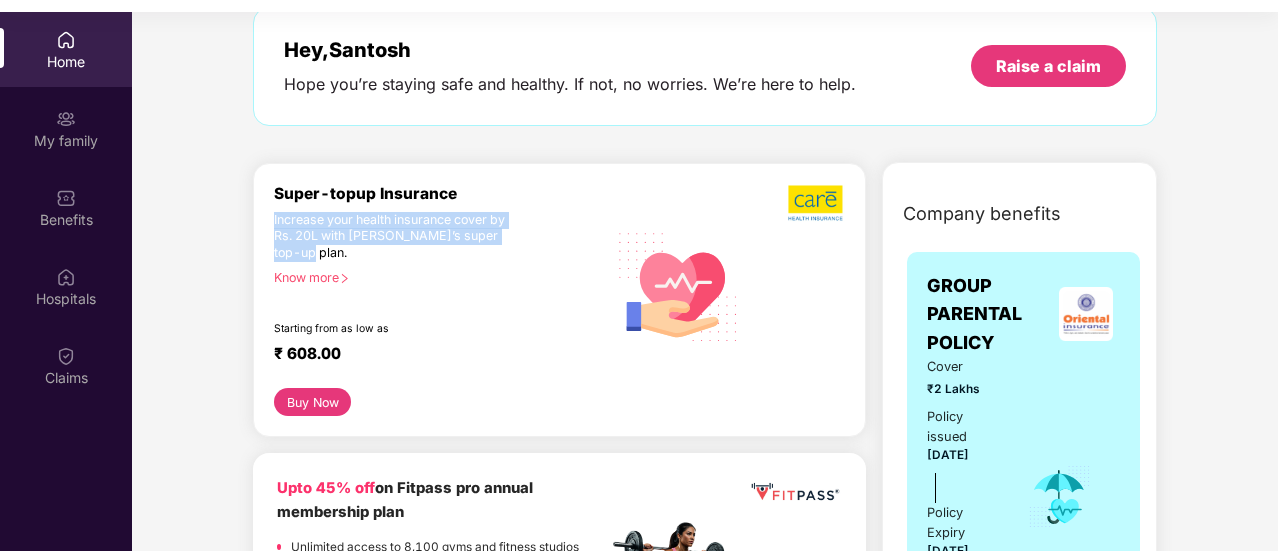 drag, startPoint x: 272, startPoint y: 219, endPoint x: 344, endPoint y: 251, distance: 78.79086 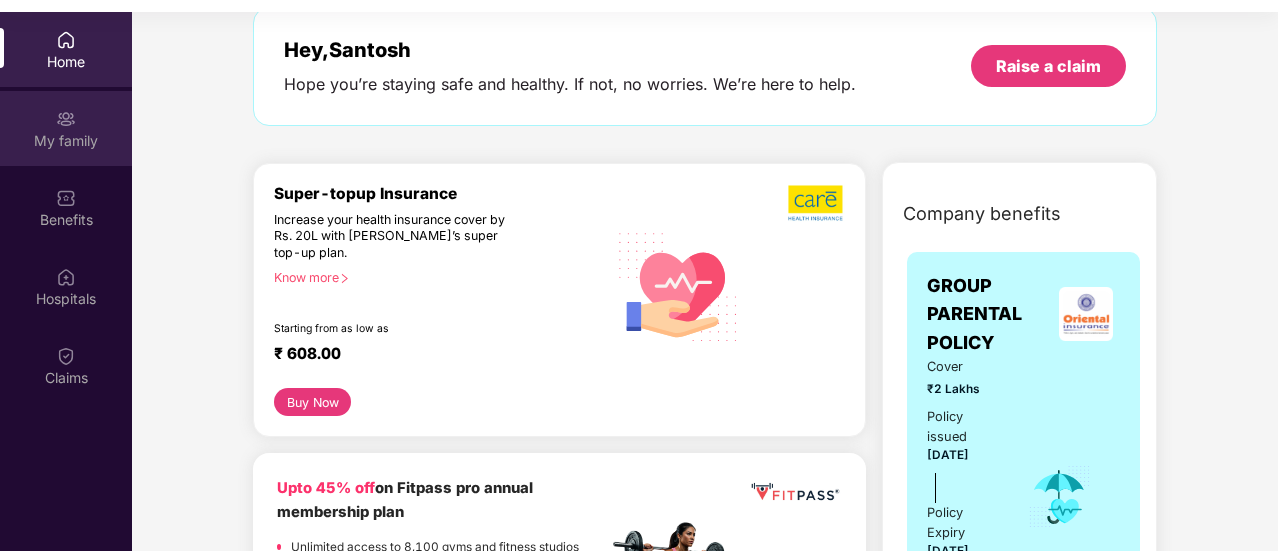 click on "My family" at bounding box center (66, 141) 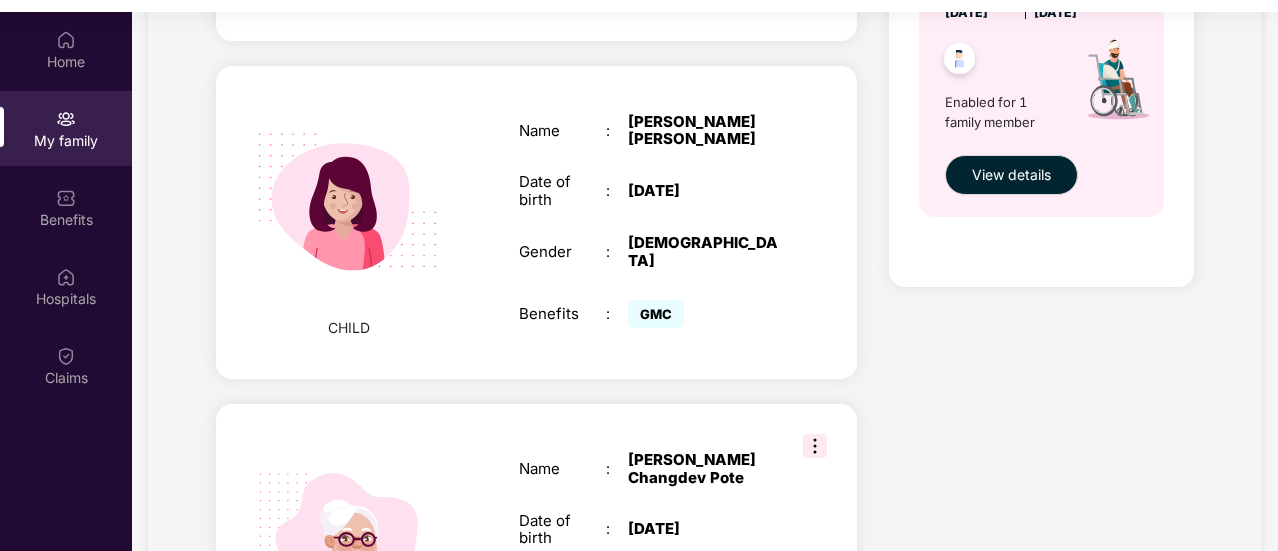 scroll, scrollTop: 1183, scrollLeft: 0, axis: vertical 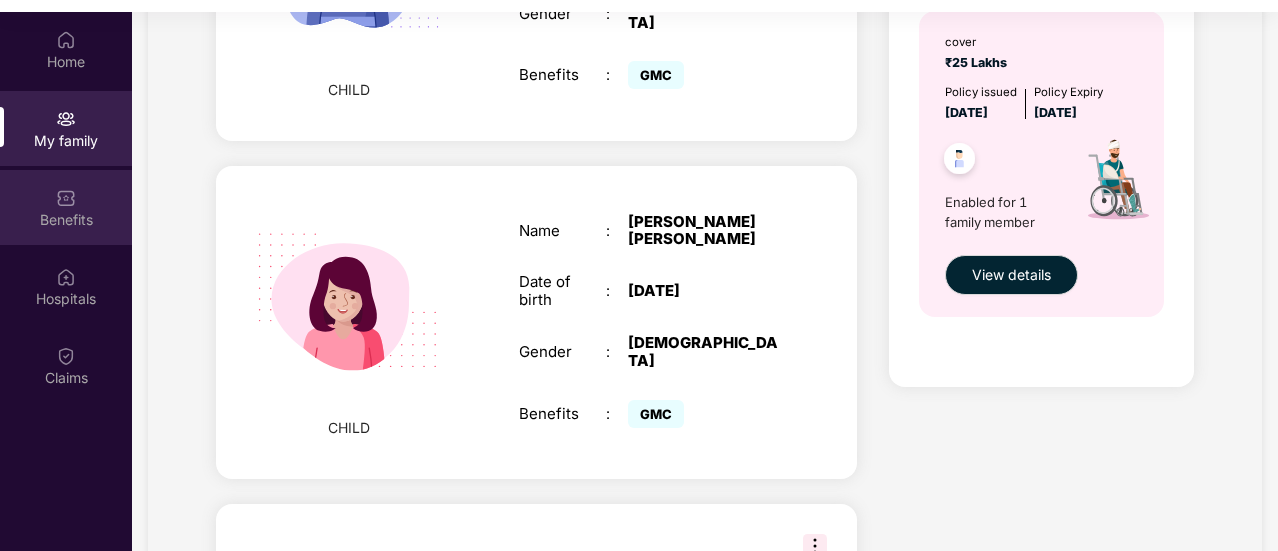 click on "Benefits" at bounding box center (66, 220) 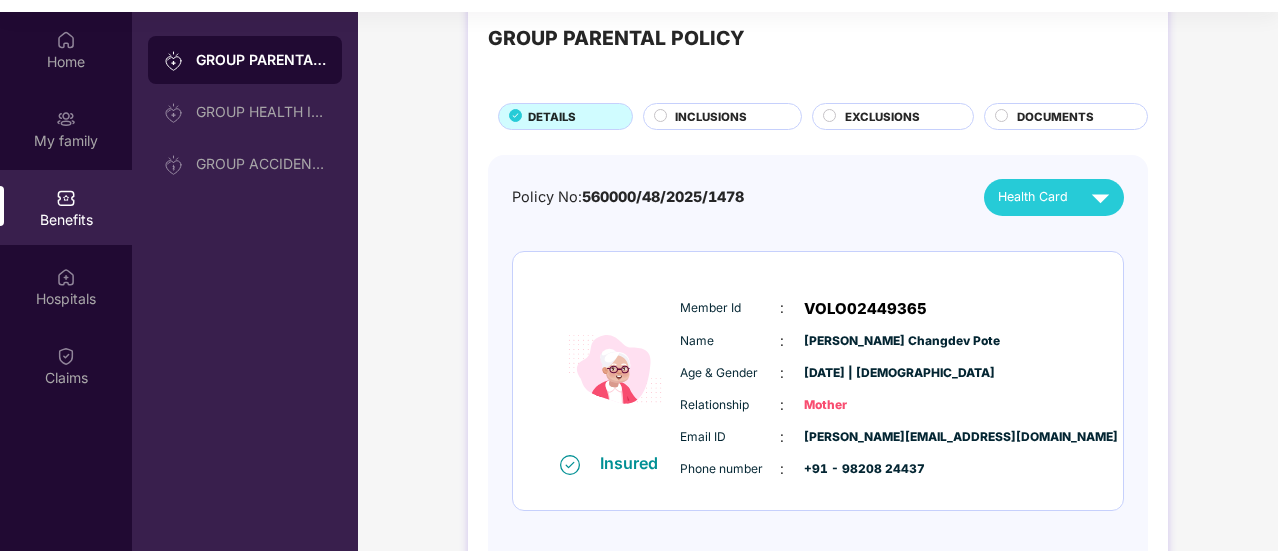 scroll, scrollTop: 23, scrollLeft: 0, axis: vertical 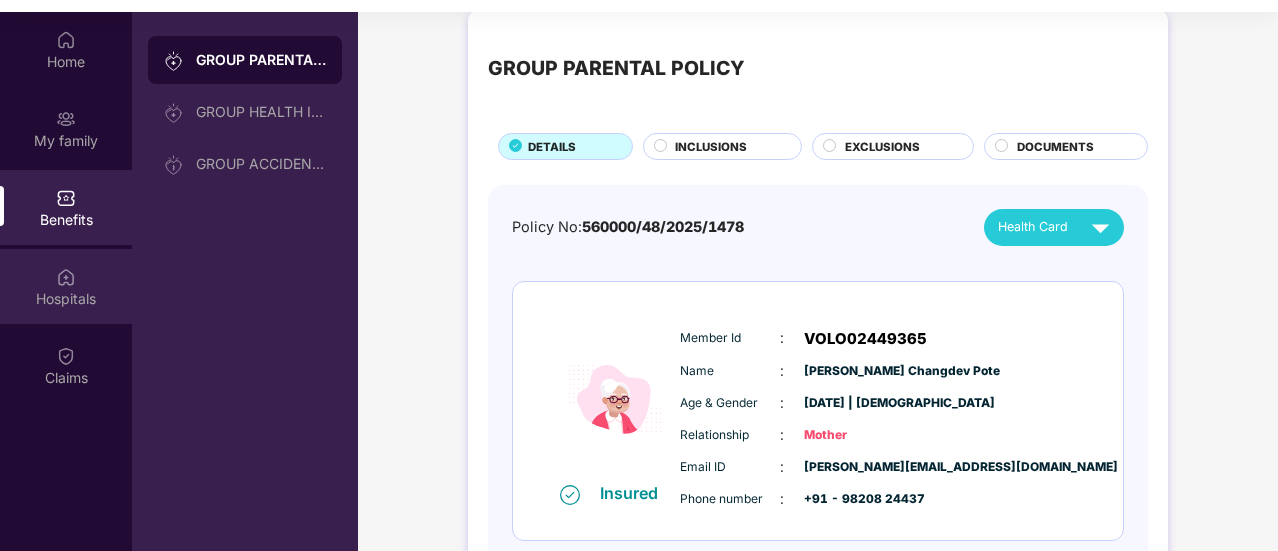 click on "Hospitals" at bounding box center [66, 286] 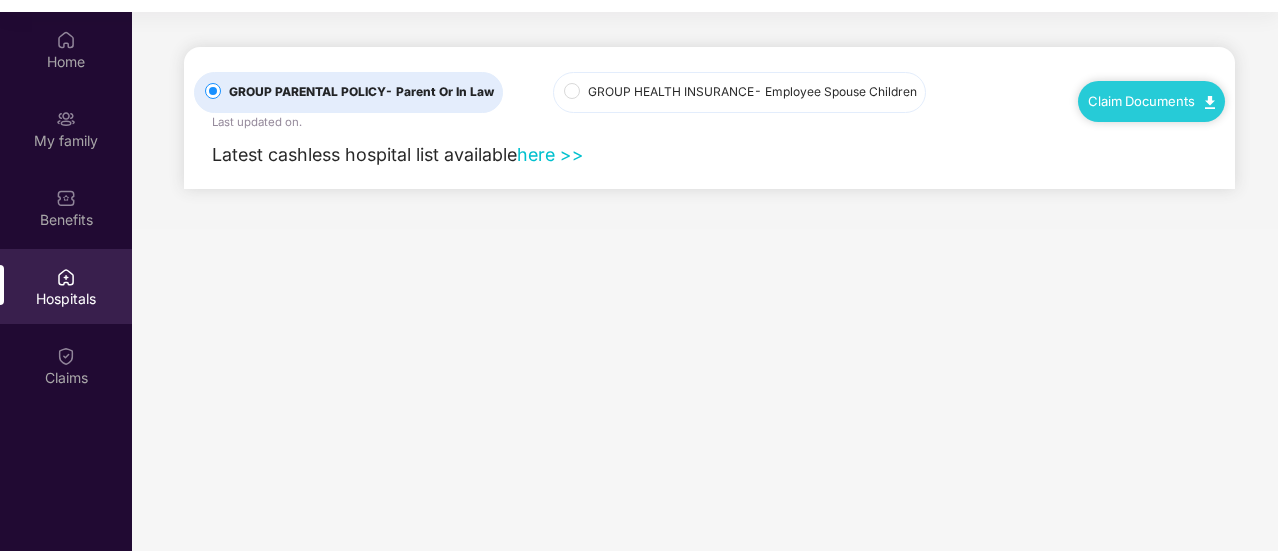 scroll, scrollTop: 0, scrollLeft: 0, axis: both 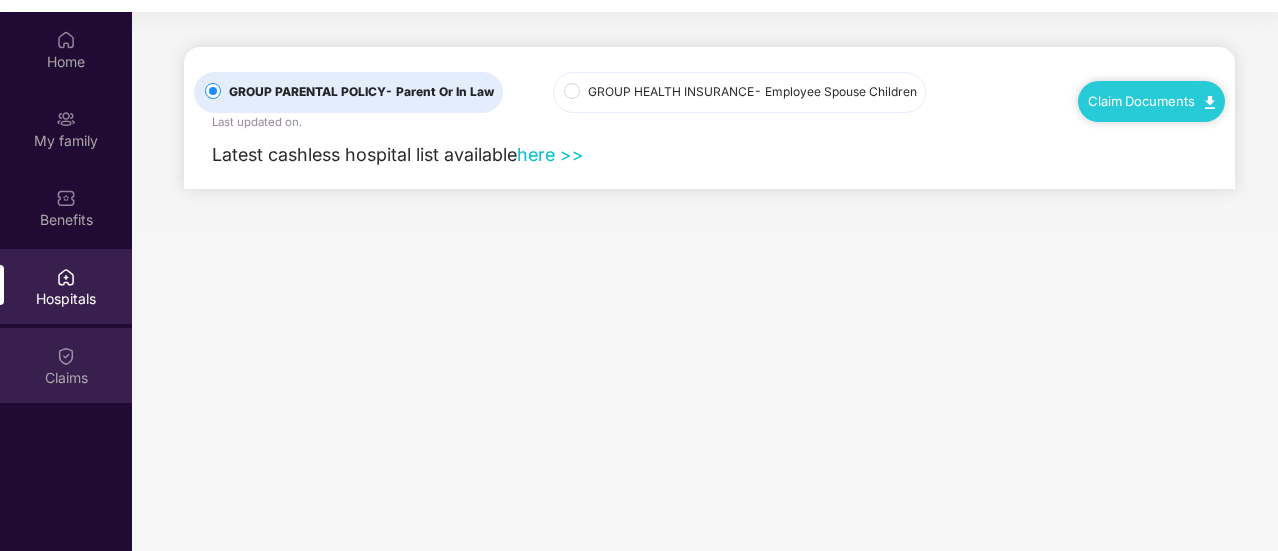 click on "Claims" at bounding box center [66, 378] 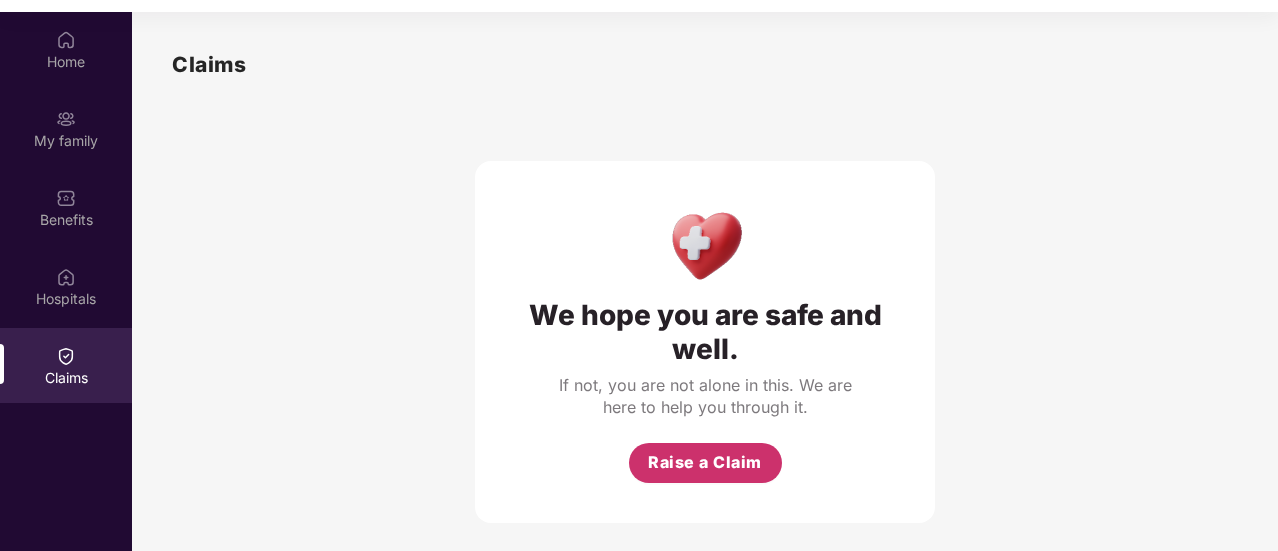 click on "Raise a Claim" at bounding box center [705, 462] 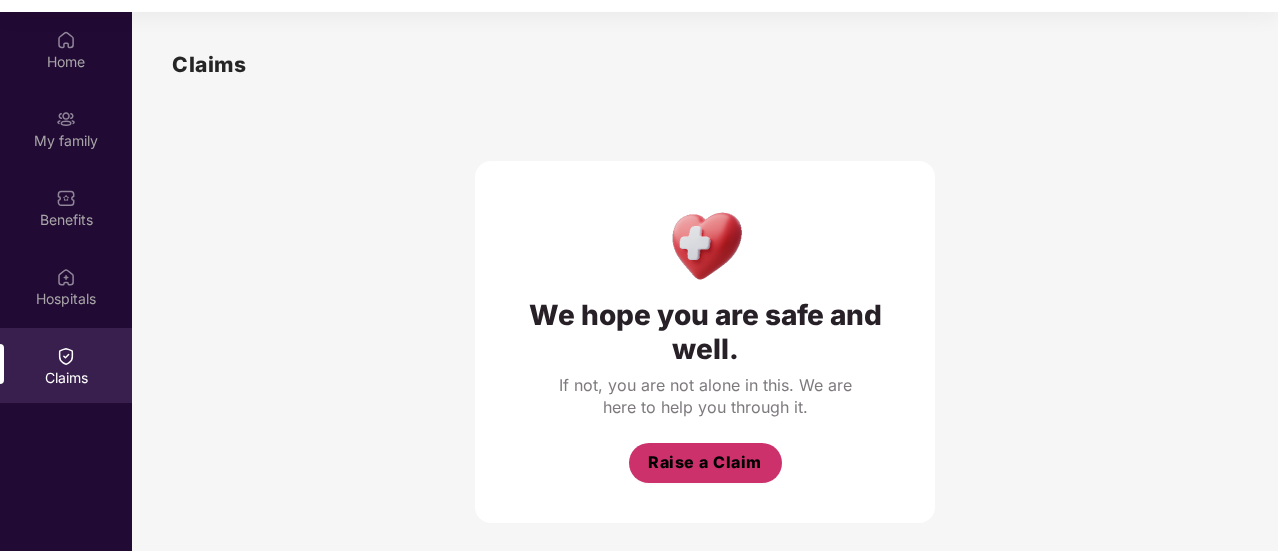 scroll, scrollTop: 10, scrollLeft: 0, axis: vertical 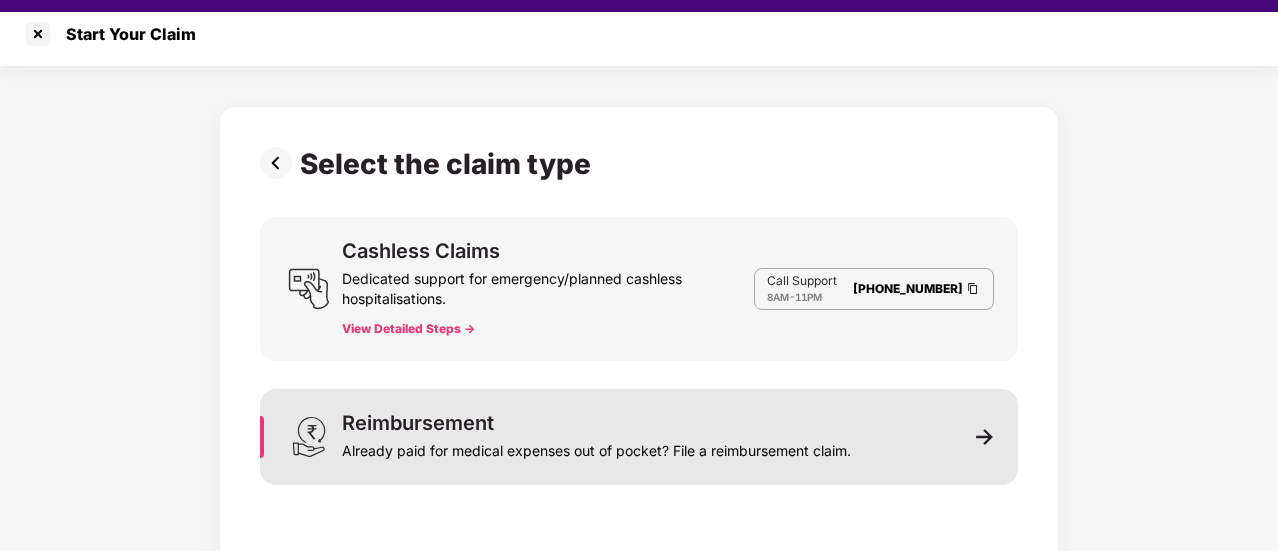 click on "Already paid for medical expenses out of pocket? File a reimbursement claim." at bounding box center [596, 447] 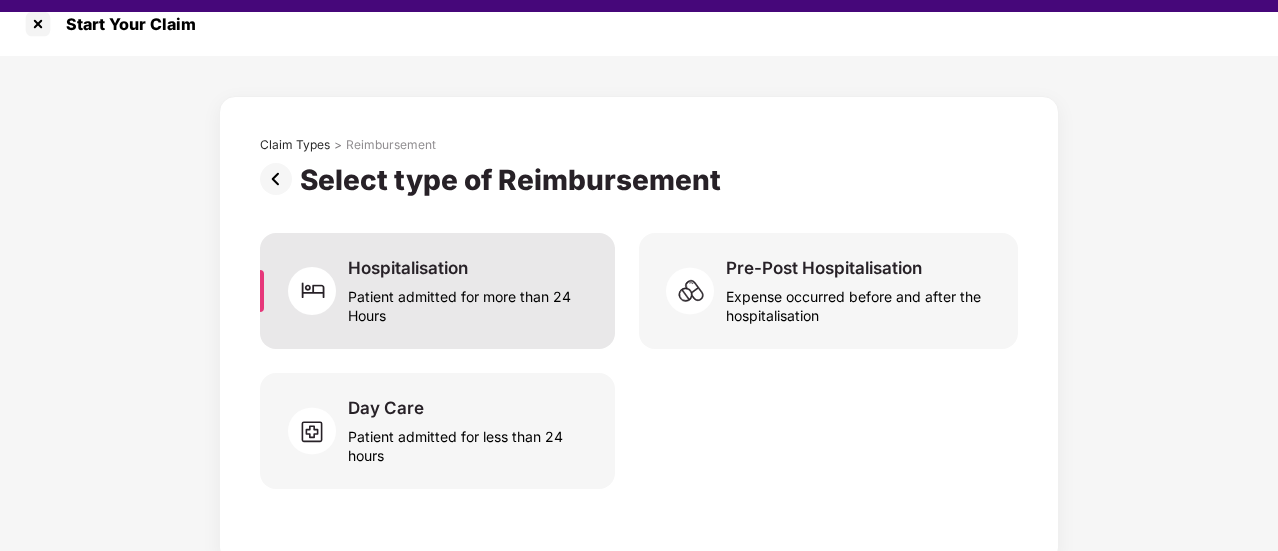 click on "Patient admitted for more than 24 Hours" at bounding box center [469, 302] 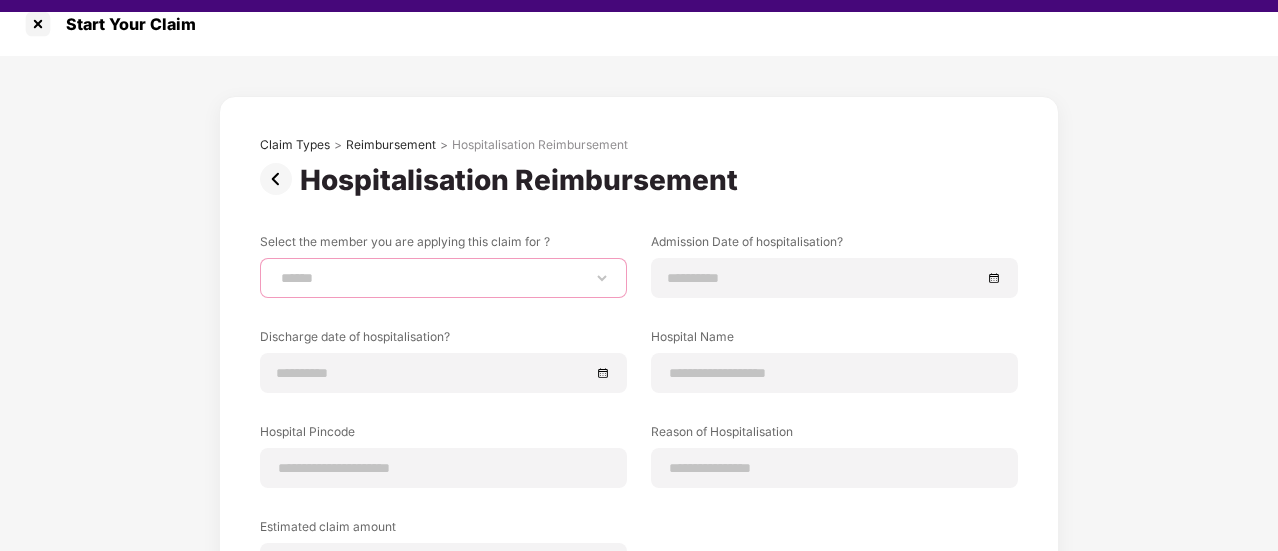 click on "**********" at bounding box center [443, 278] 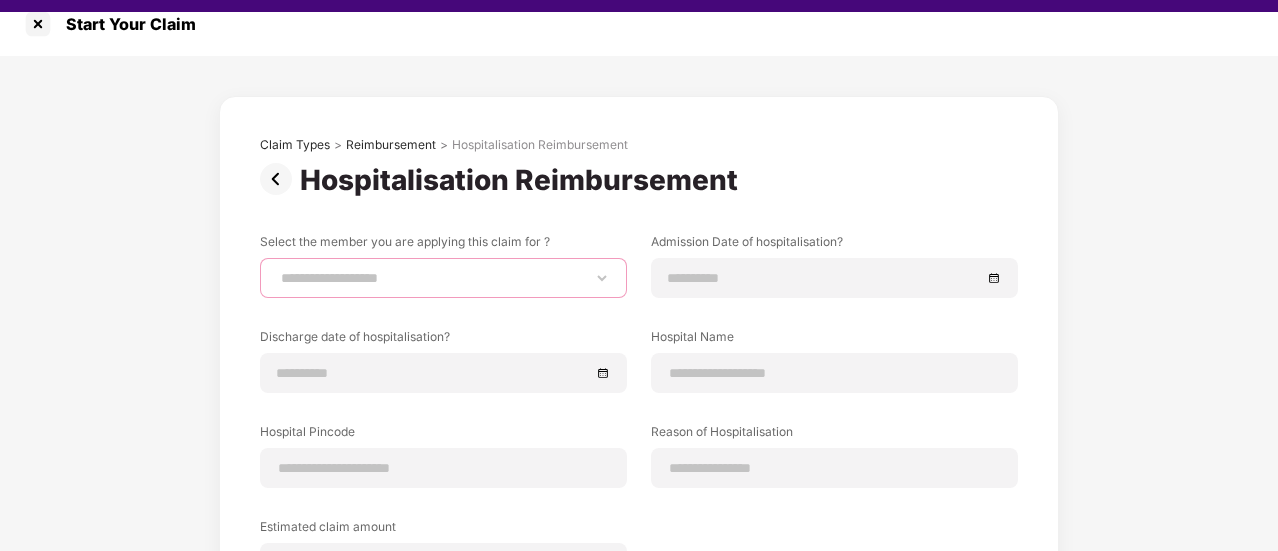 click on "**********" at bounding box center [443, 278] 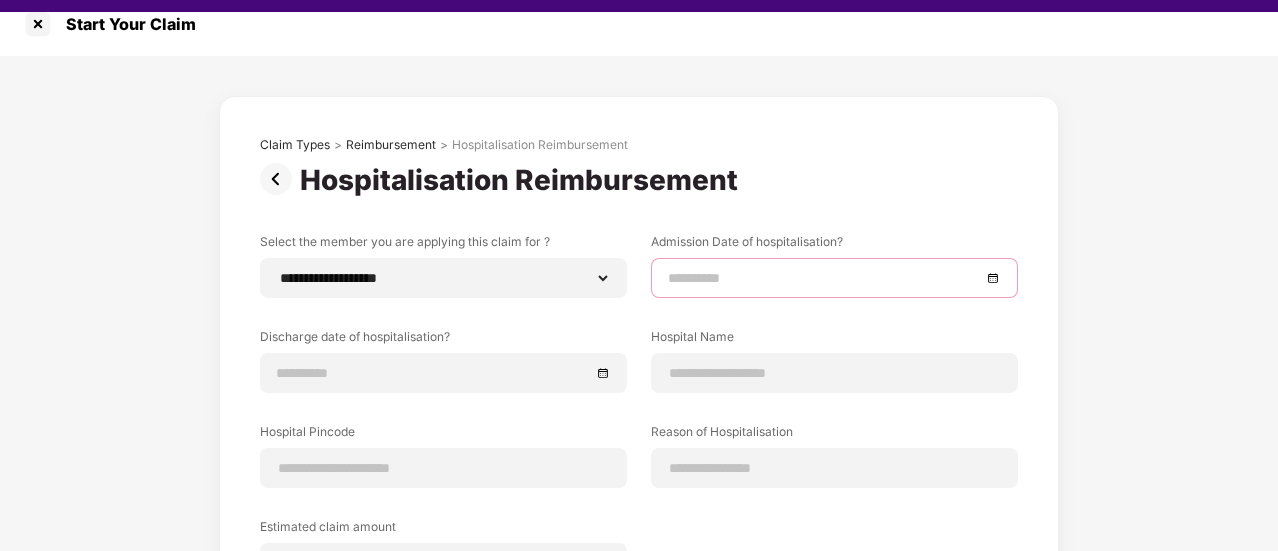 click at bounding box center [824, 278] 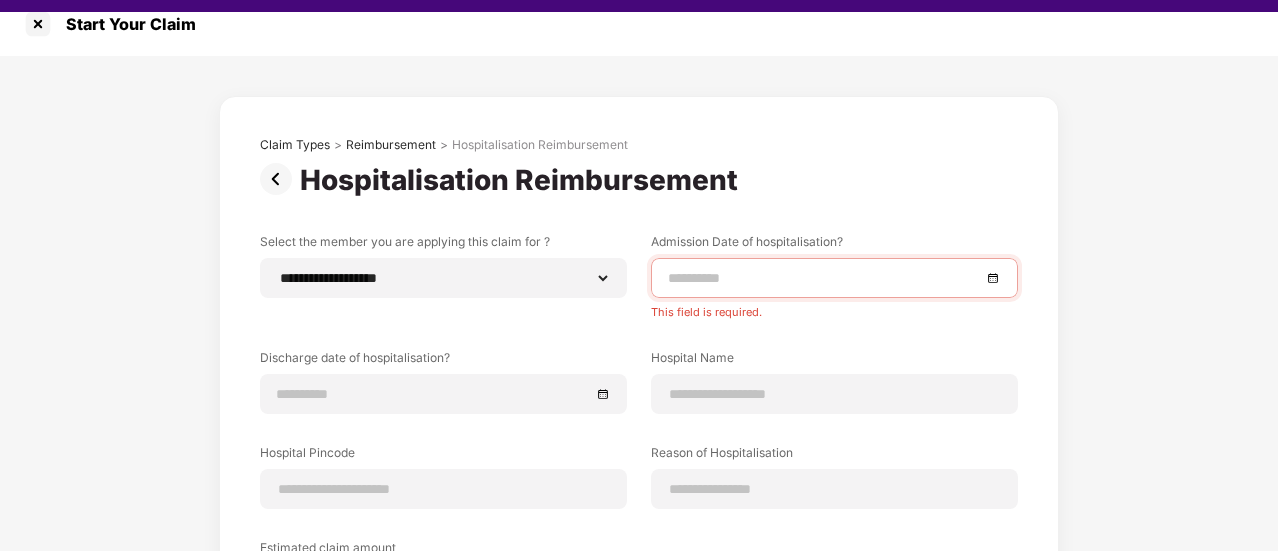 click on "**********" at bounding box center [639, 462] 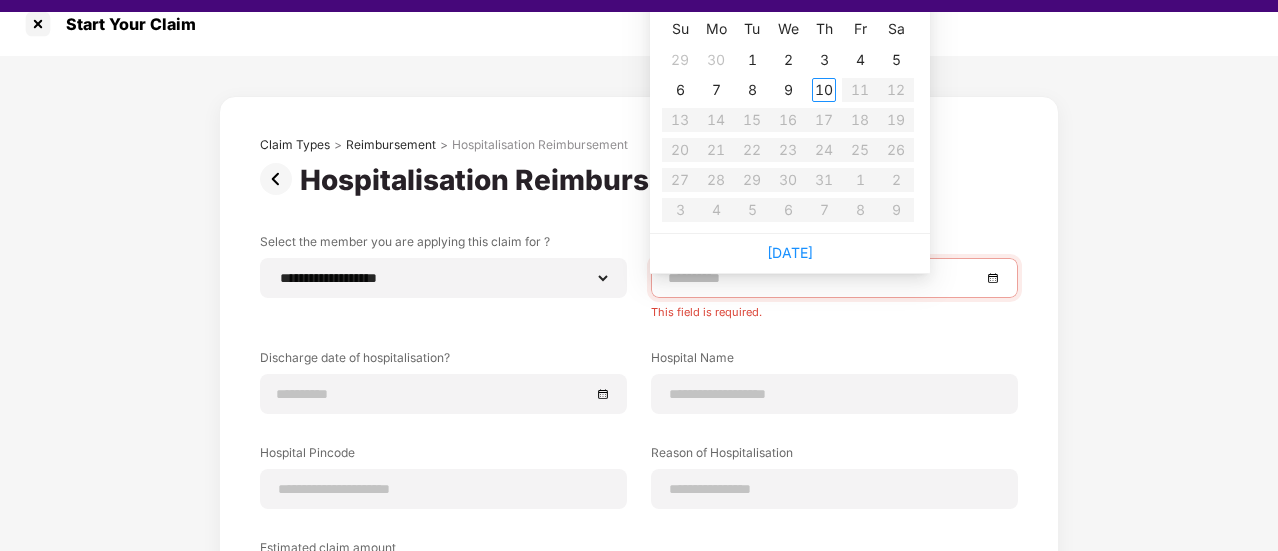 scroll, scrollTop: 0, scrollLeft: 0, axis: both 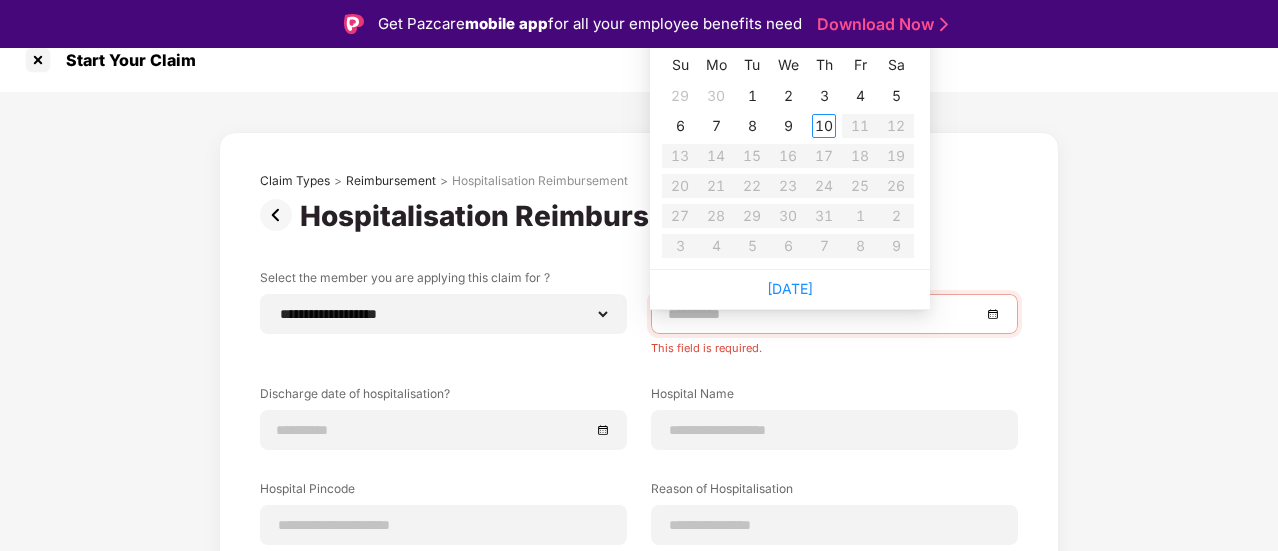 type on "**********" 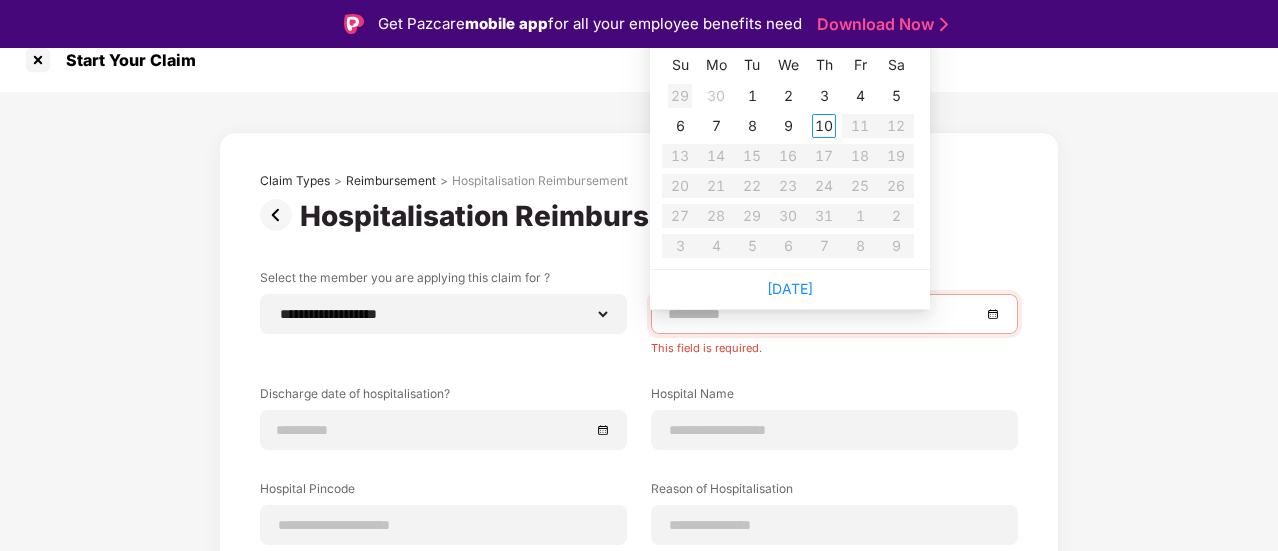 type on "**********" 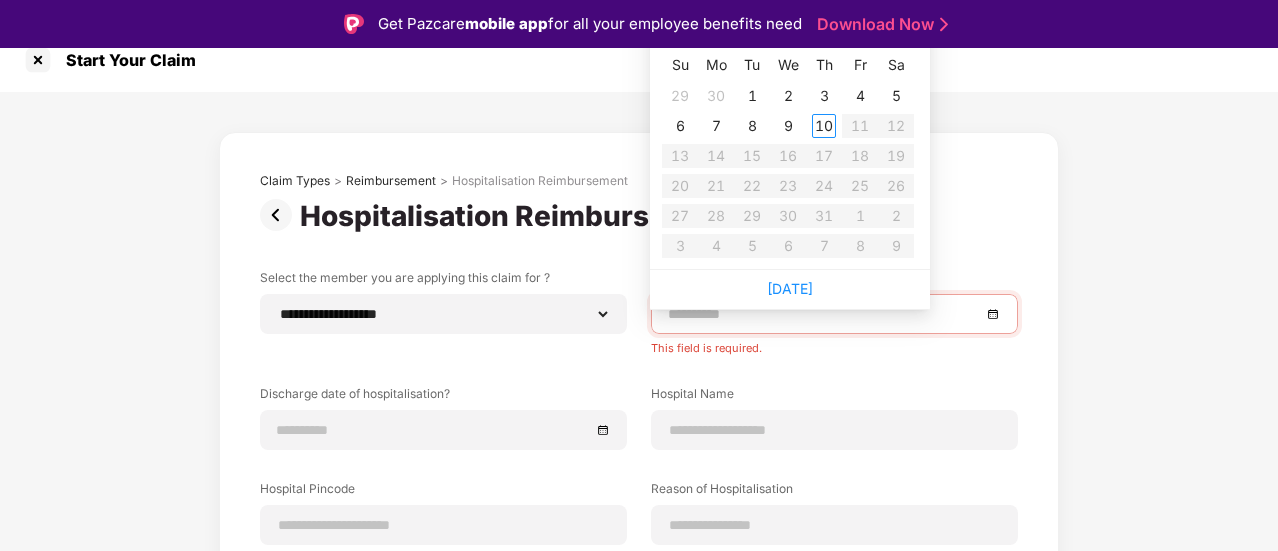 type on "**********" 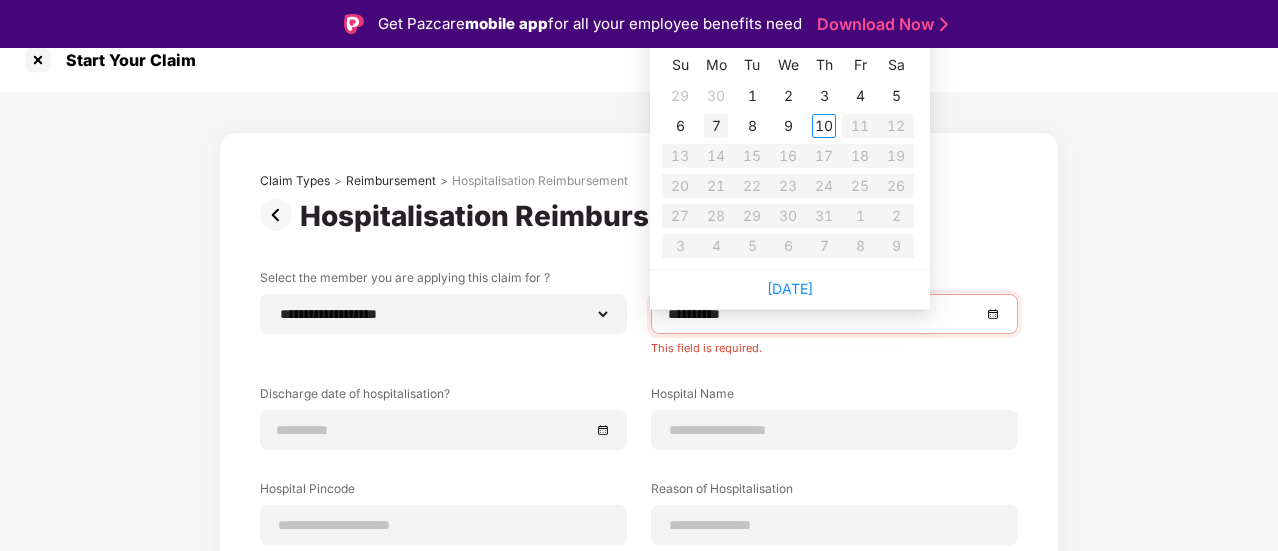 type on "**********" 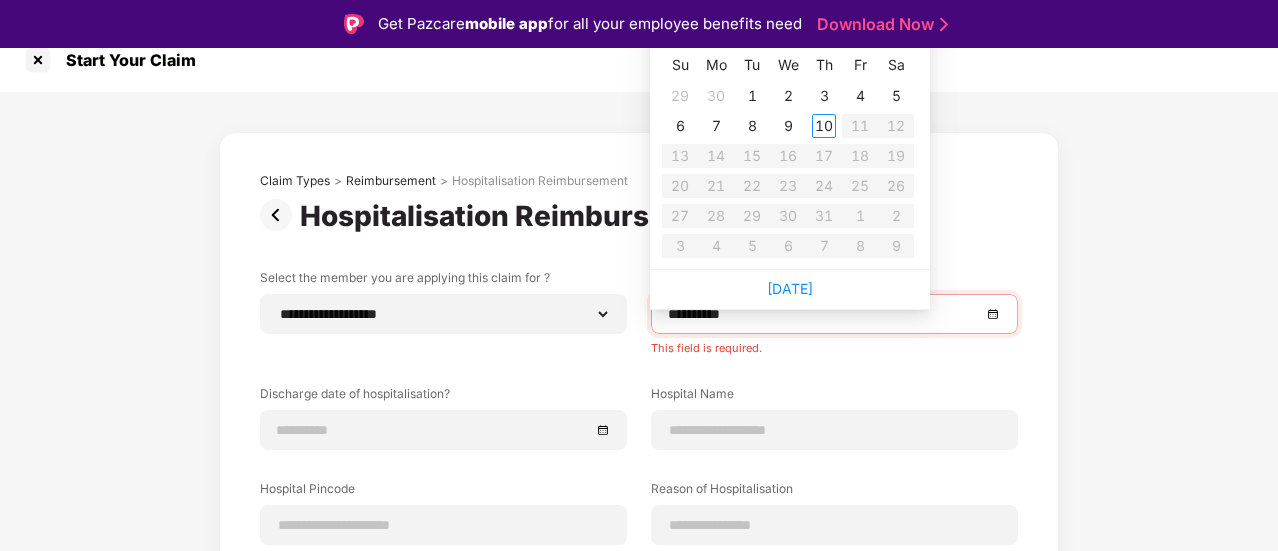 type on "**********" 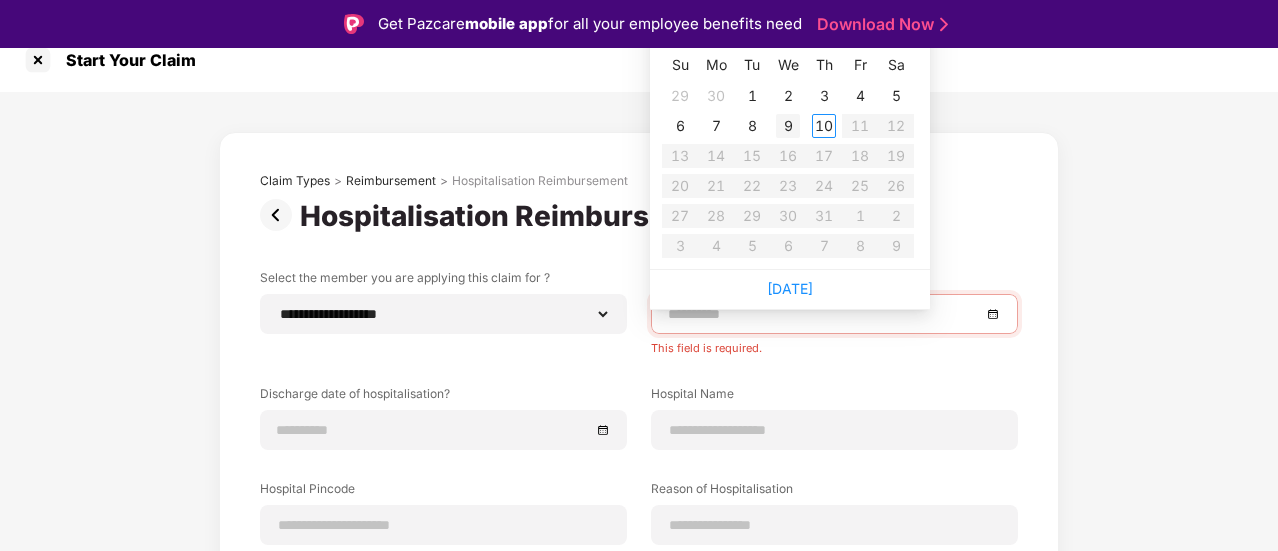 drag, startPoint x: 692, startPoint y: 135, endPoint x: 805, endPoint y: 139, distance: 113.07078 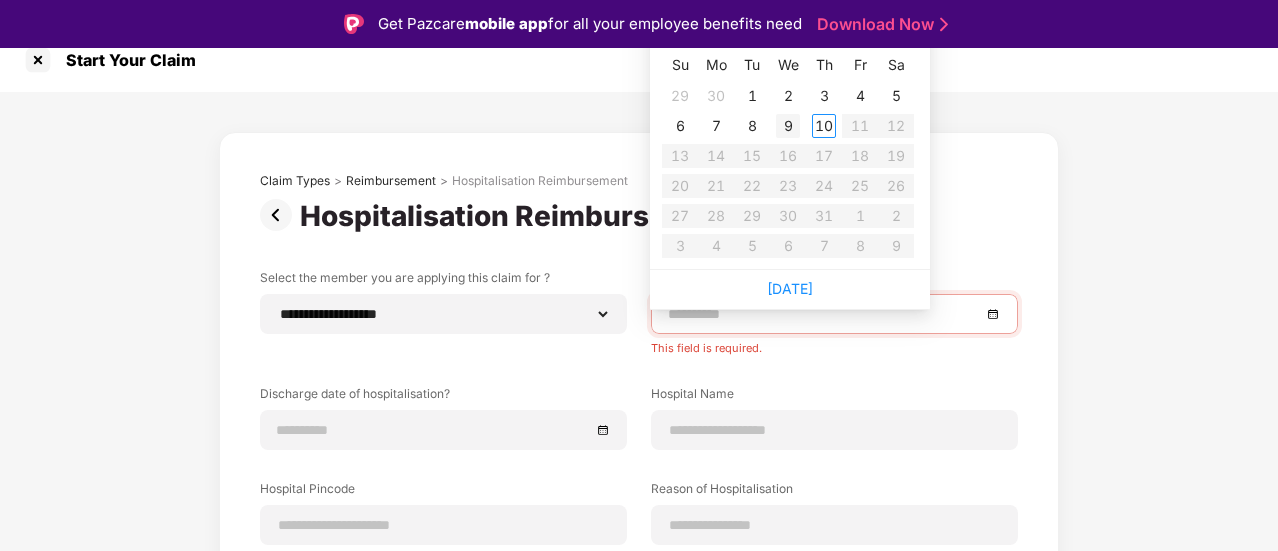 type on "**********" 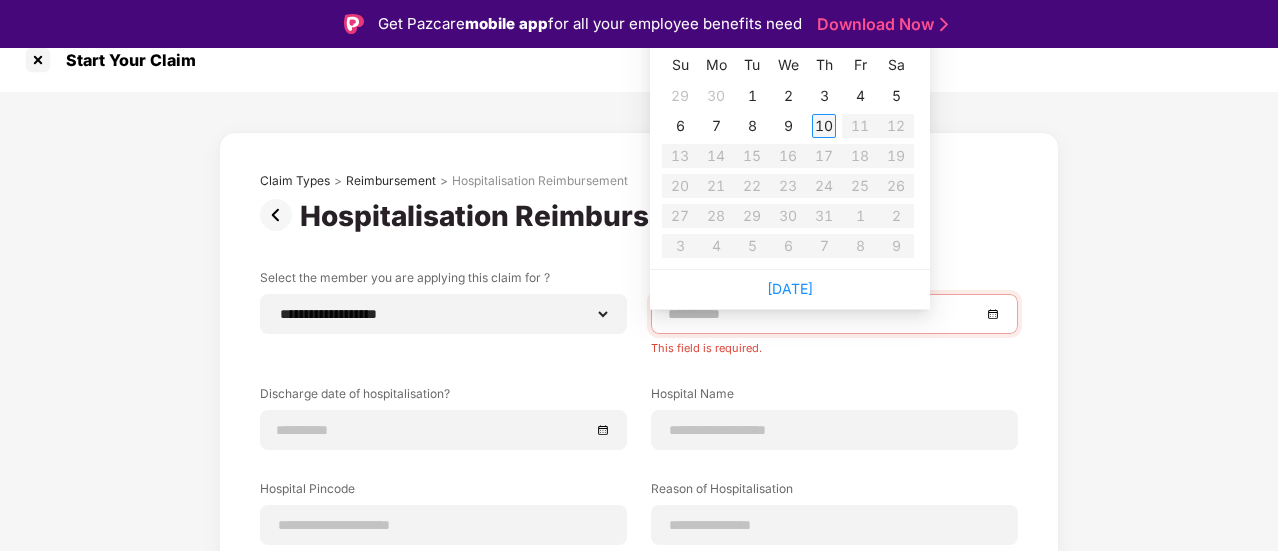 click on "10" at bounding box center (824, 126) 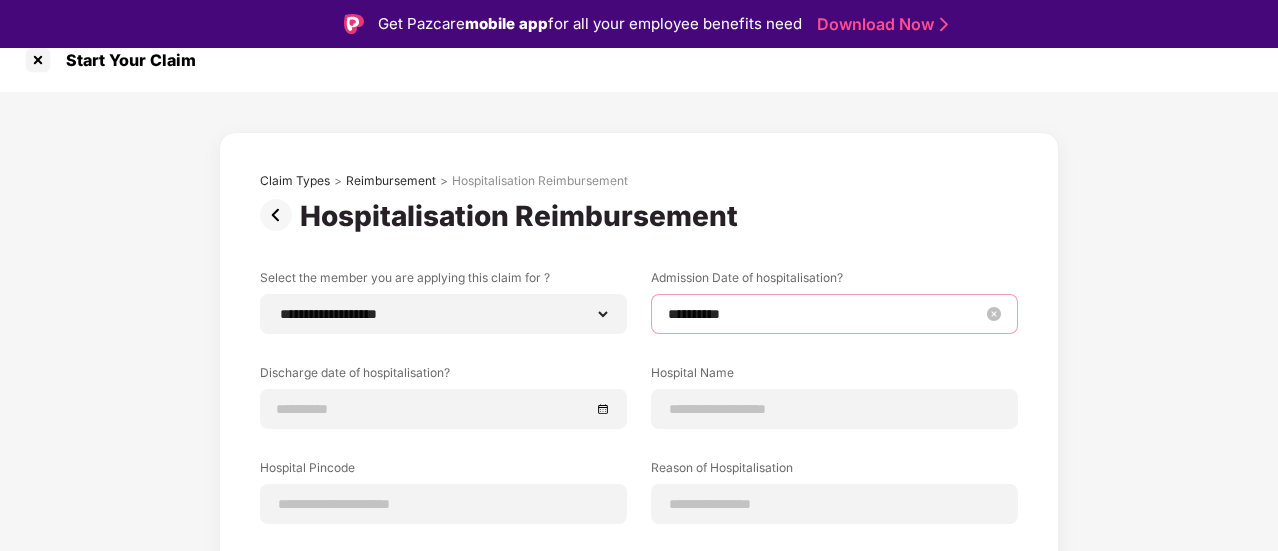 click on "**********" at bounding box center (824, 314) 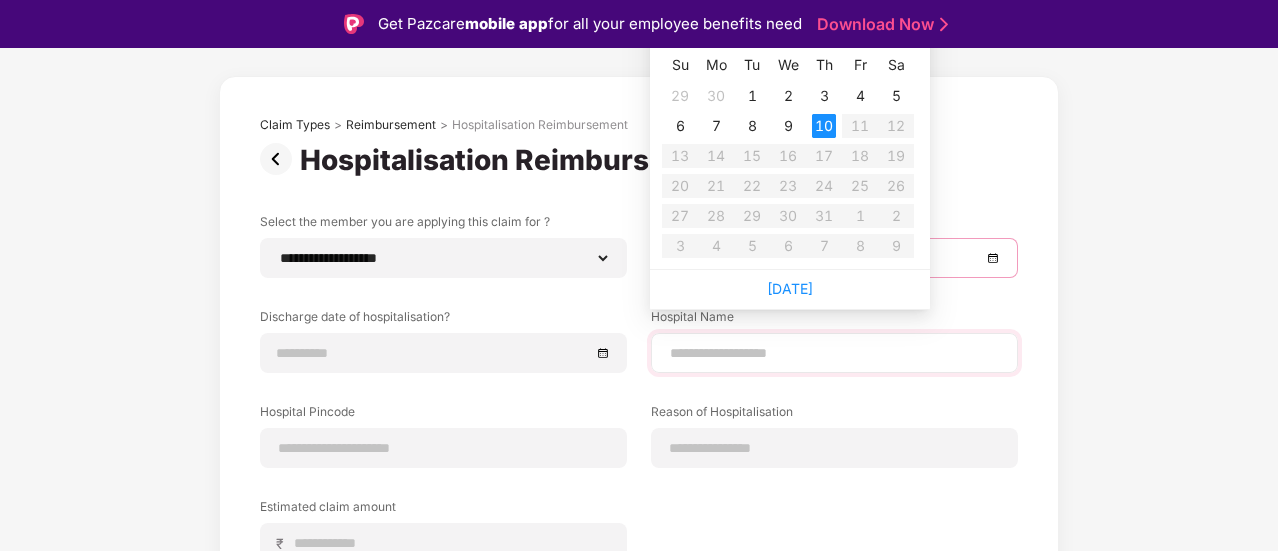 scroll, scrollTop: 0, scrollLeft: 0, axis: both 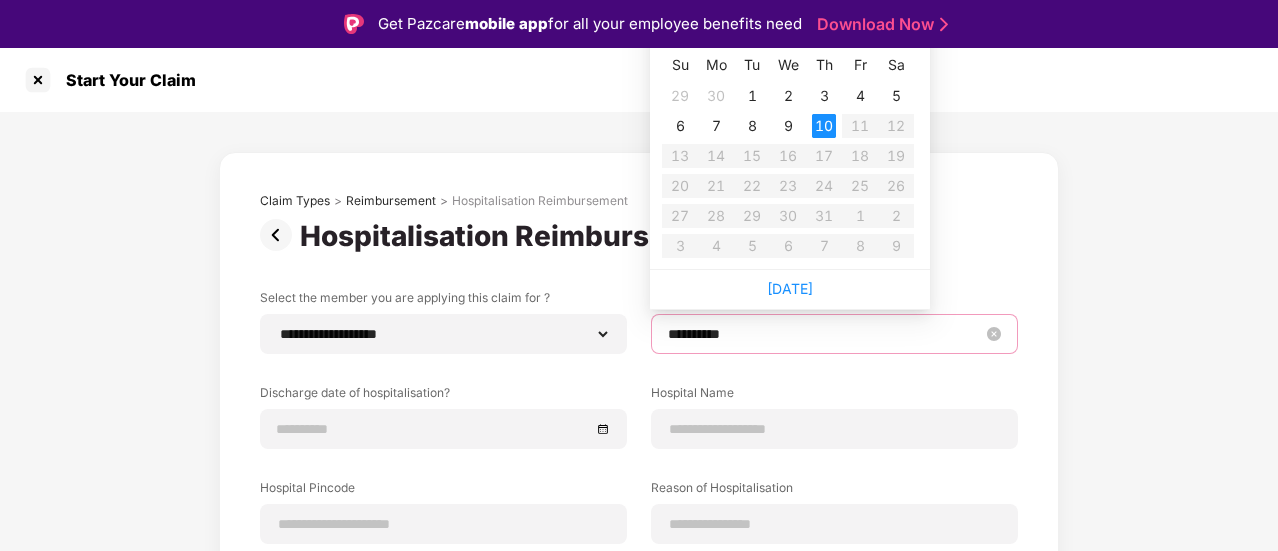 click on "**********" at bounding box center [824, 334] 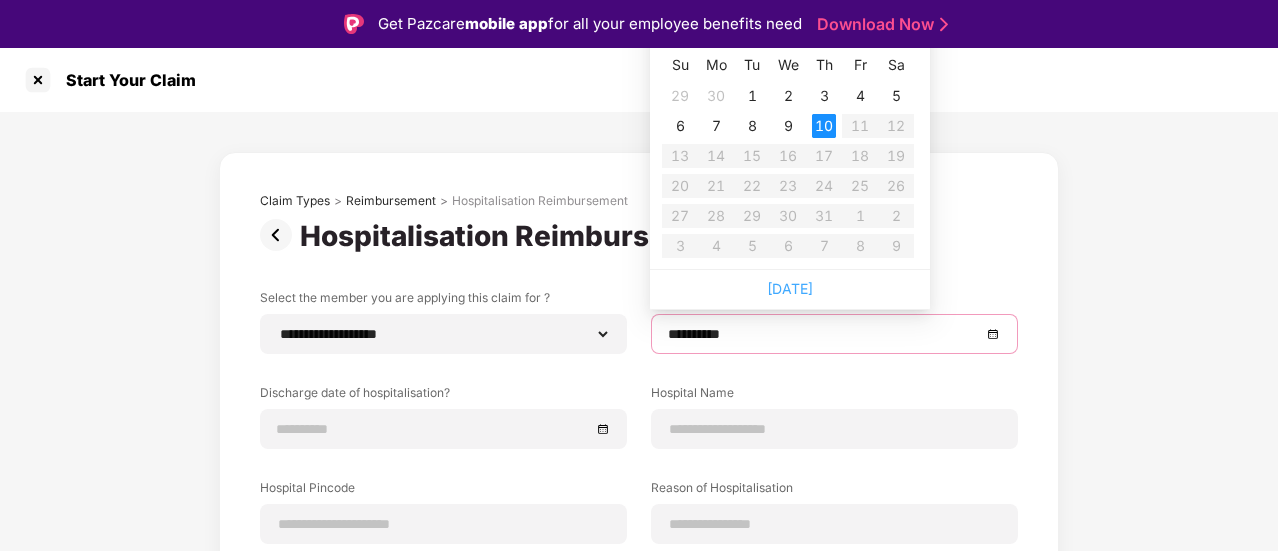 click on "Today" at bounding box center [790, 288] 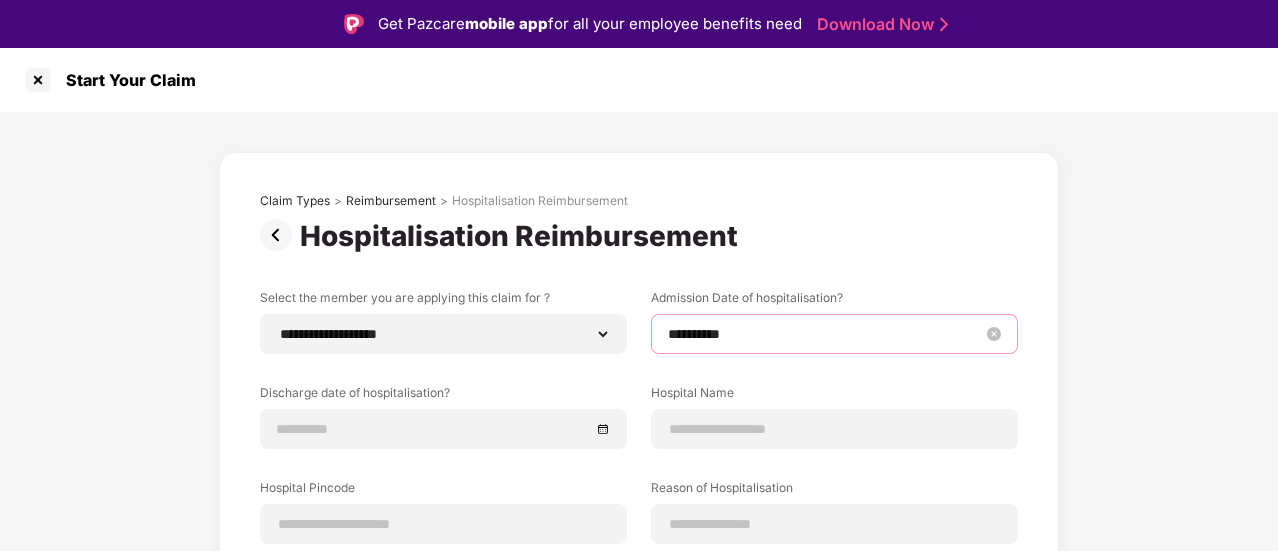 click on "**********" at bounding box center (824, 334) 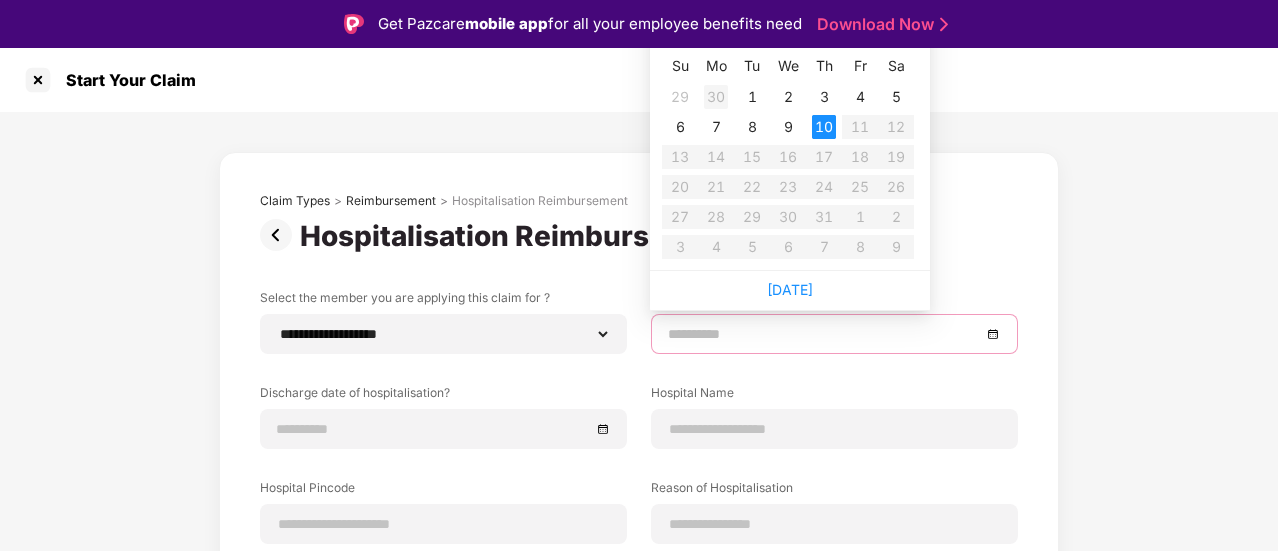 click on "30" at bounding box center (716, 97) 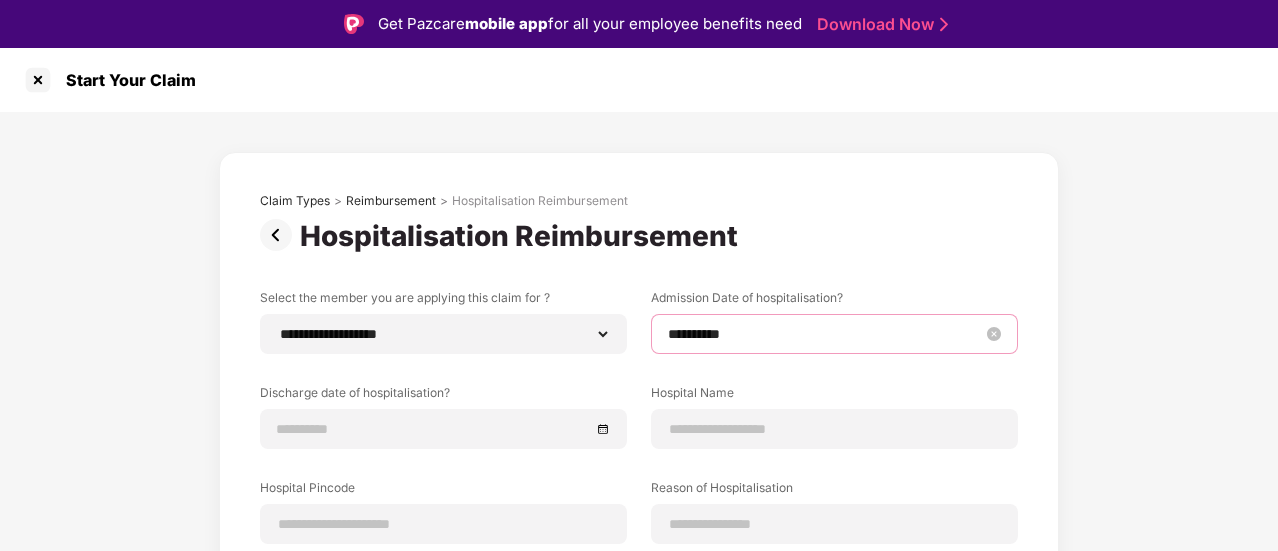 click on "**********" at bounding box center (824, 334) 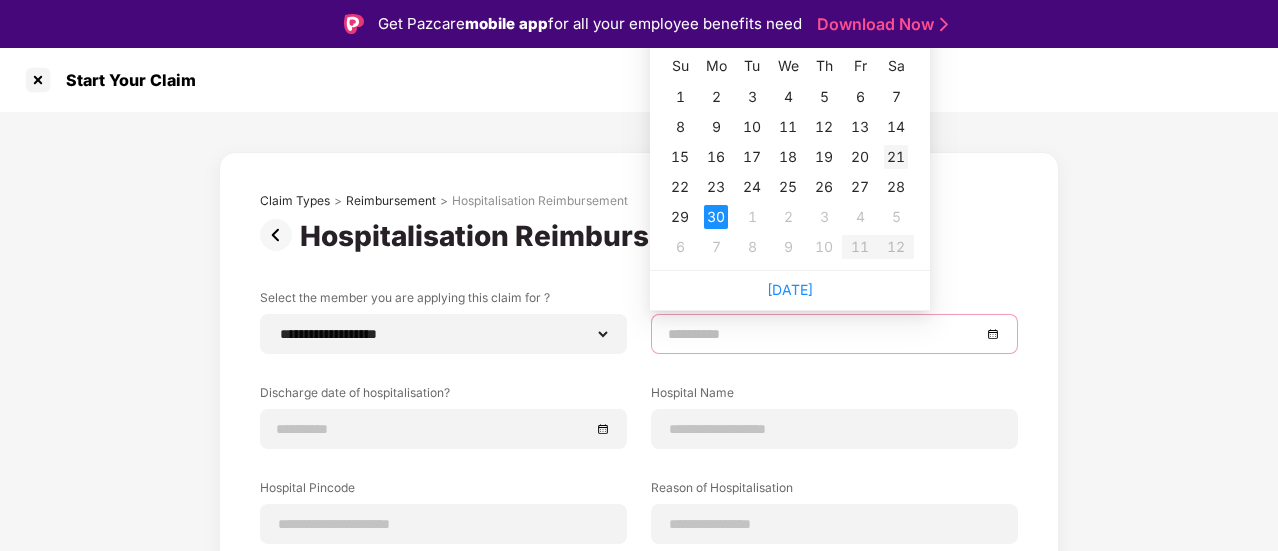 type on "**********" 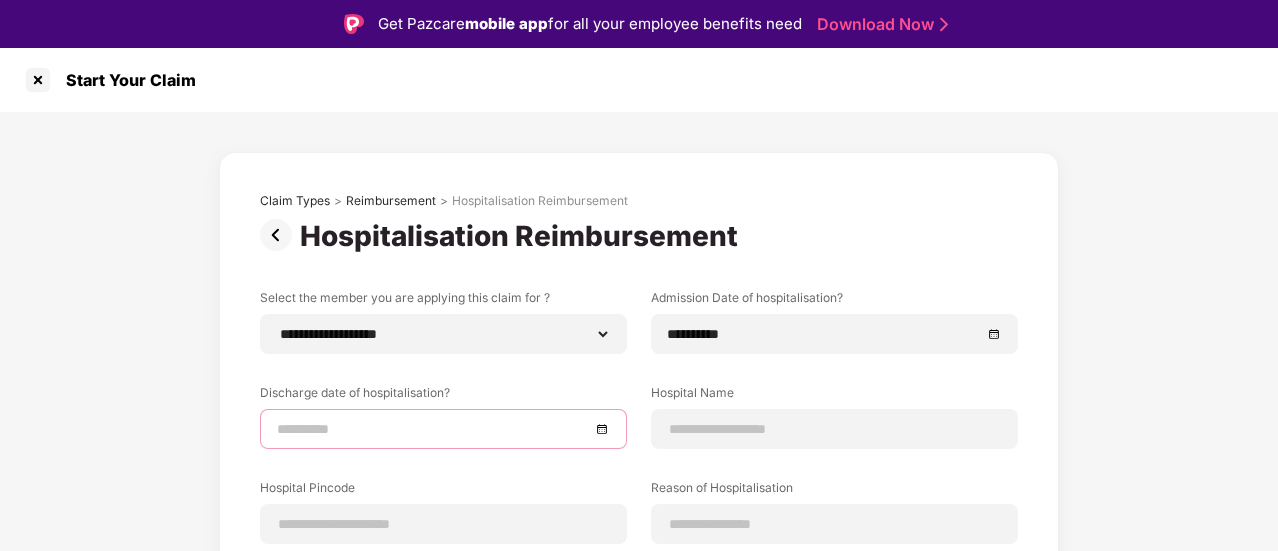 click at bounding box center [433, 429] 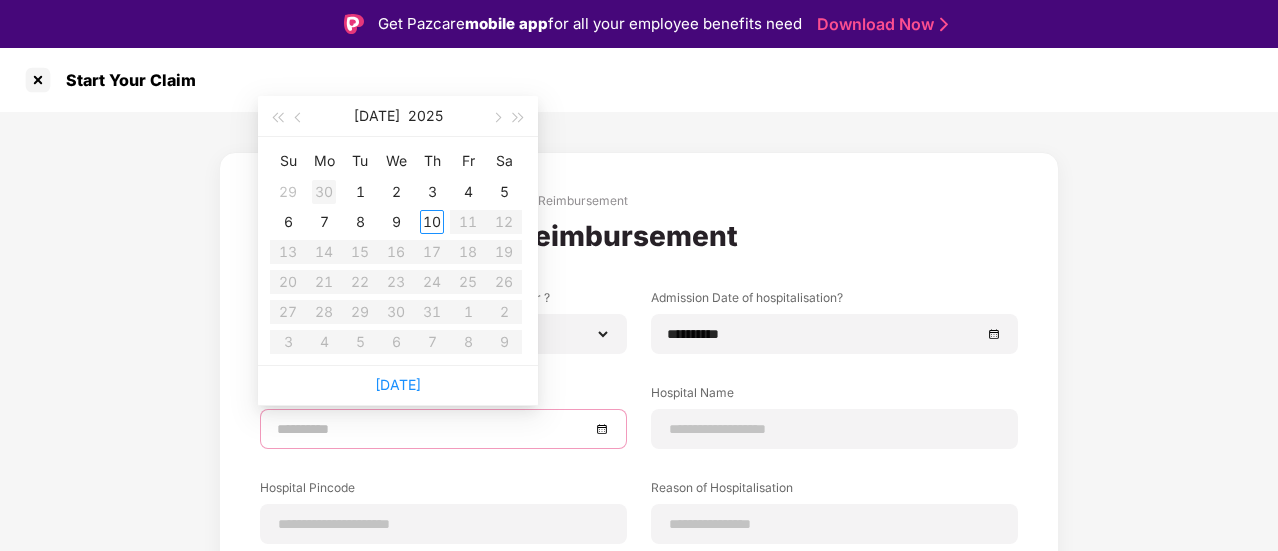 type on "**********" 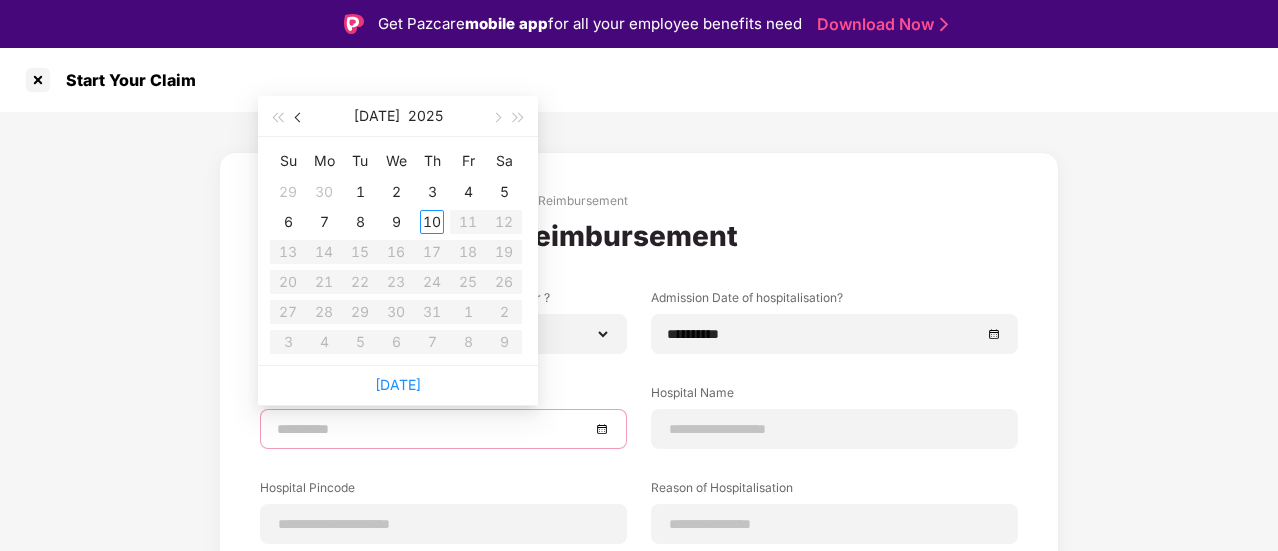 click at bounding box center [299, 116] 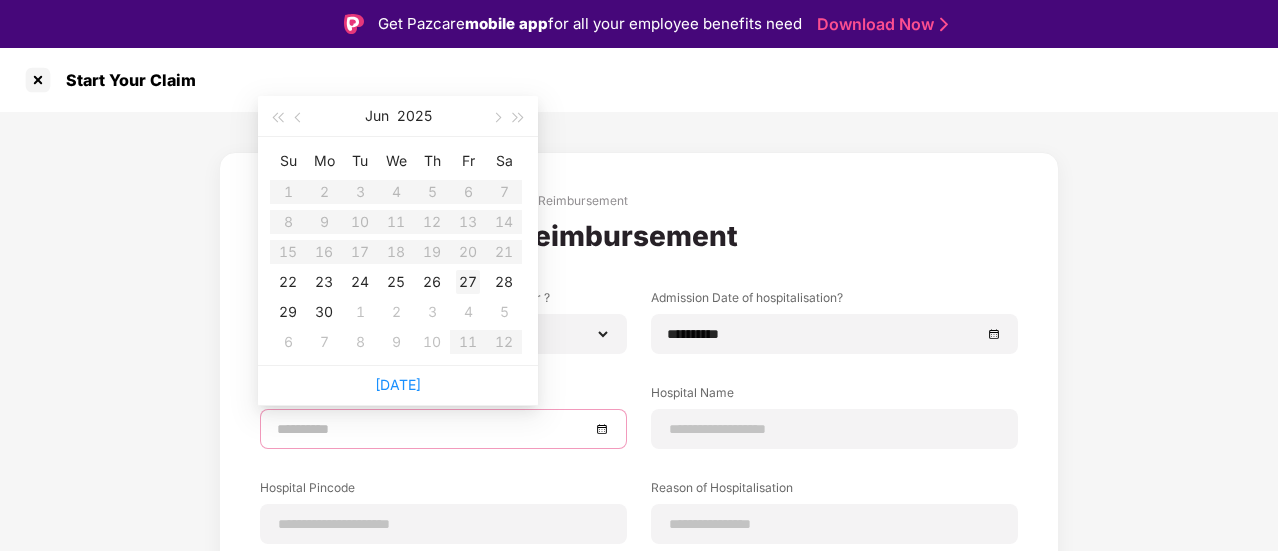 type on "**********" 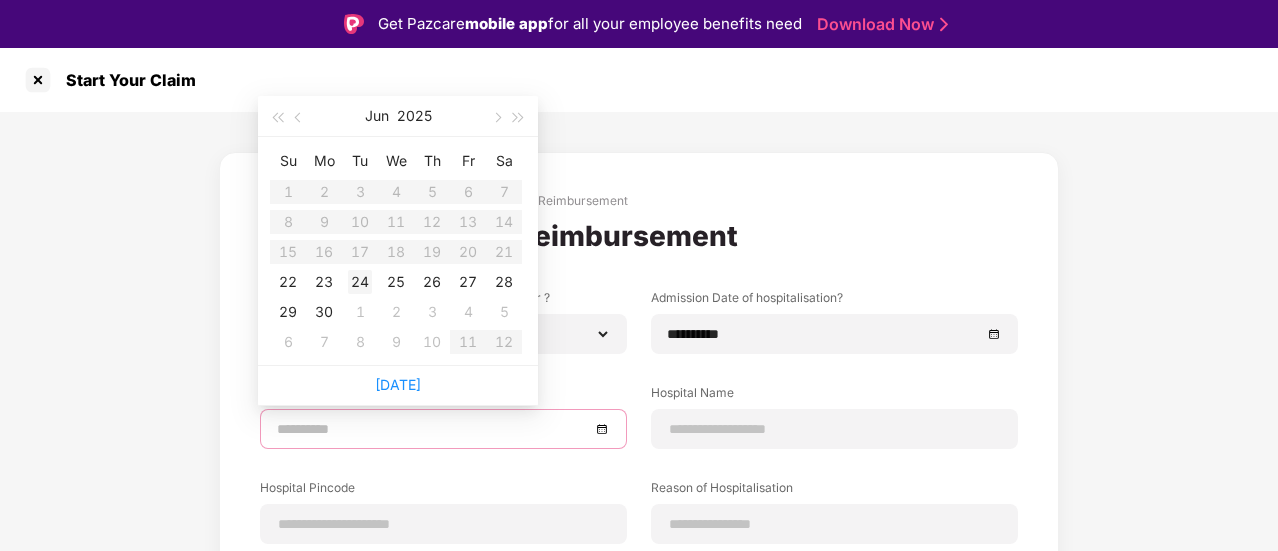 type on "**********" 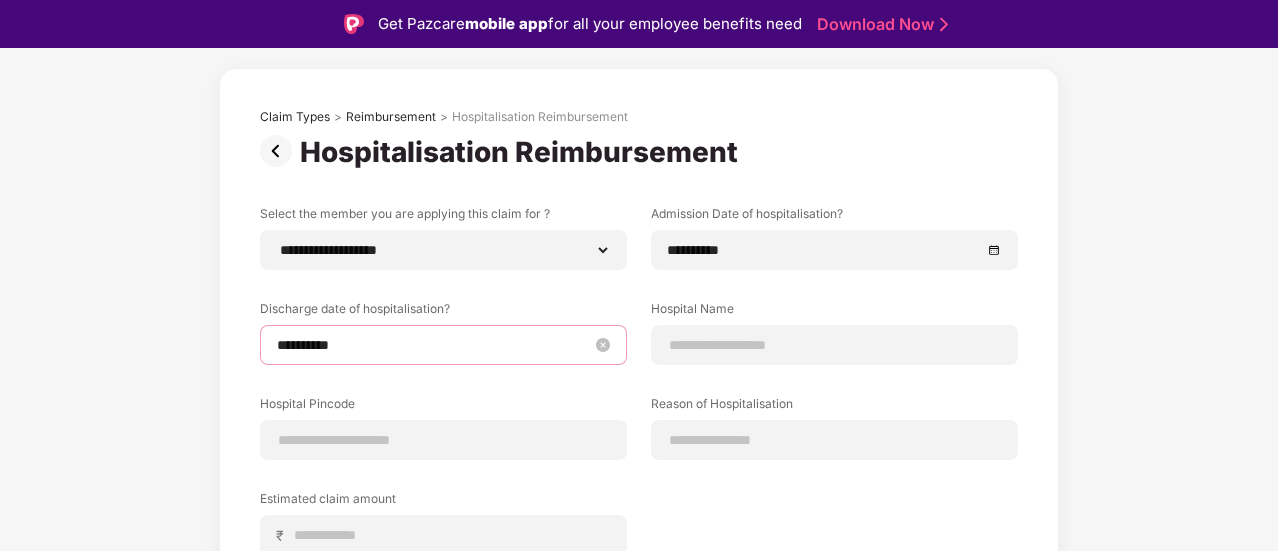 scroll, scrollTop: 102, scrollLeft: 0, axis: vertical 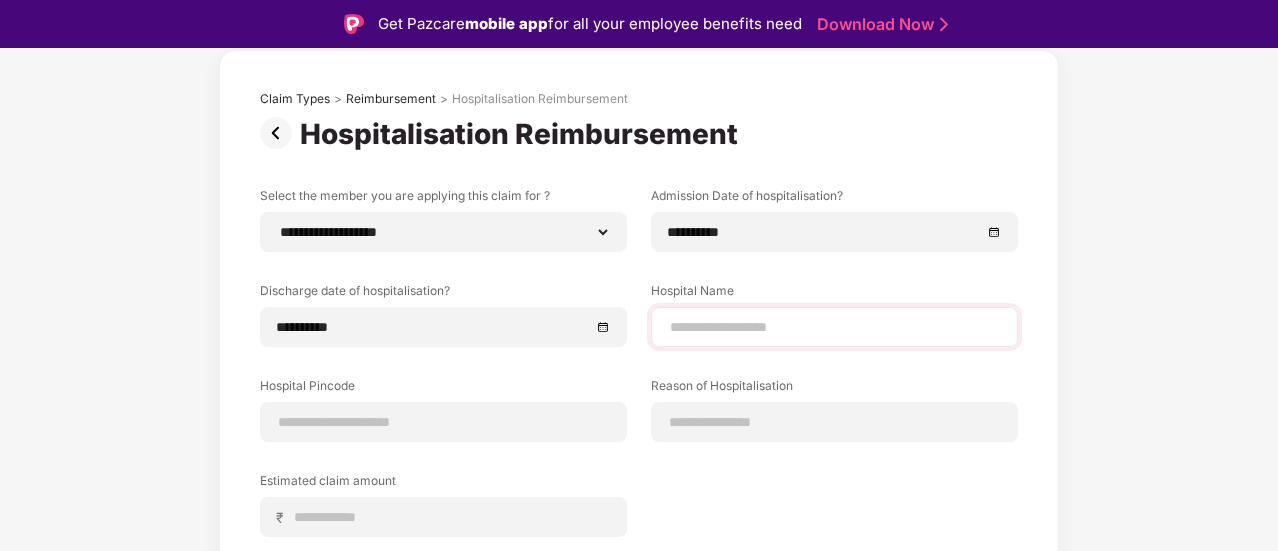 drag, startPoint x: 822, startPoint y: 347, endPoint x: 846, endPoint y: 331, distance: 28.84441 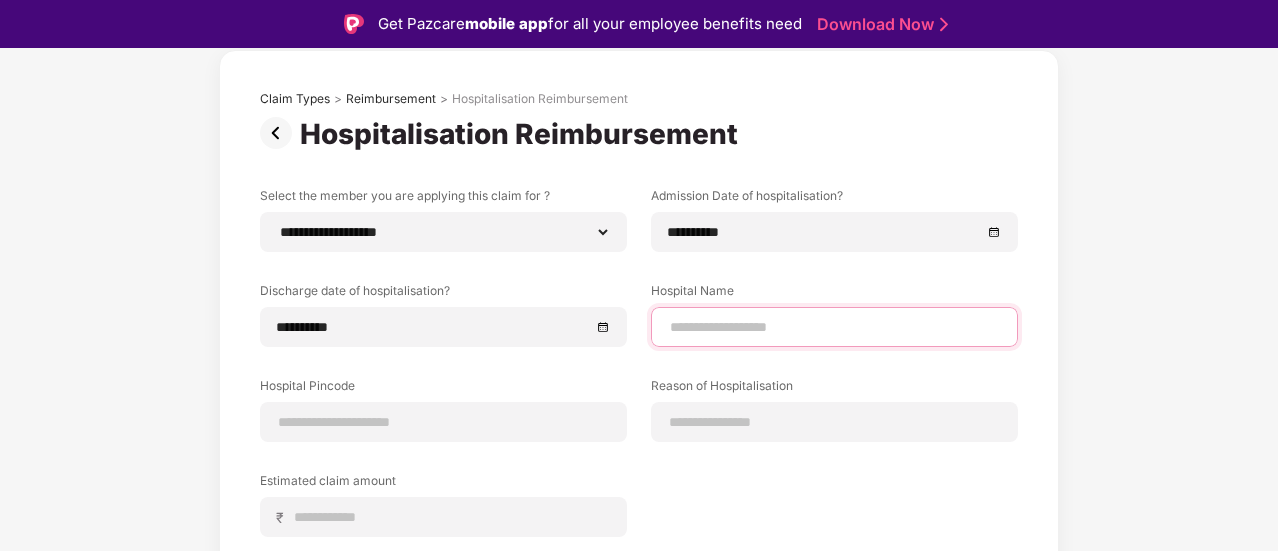 click at bounding box center [834, 327] 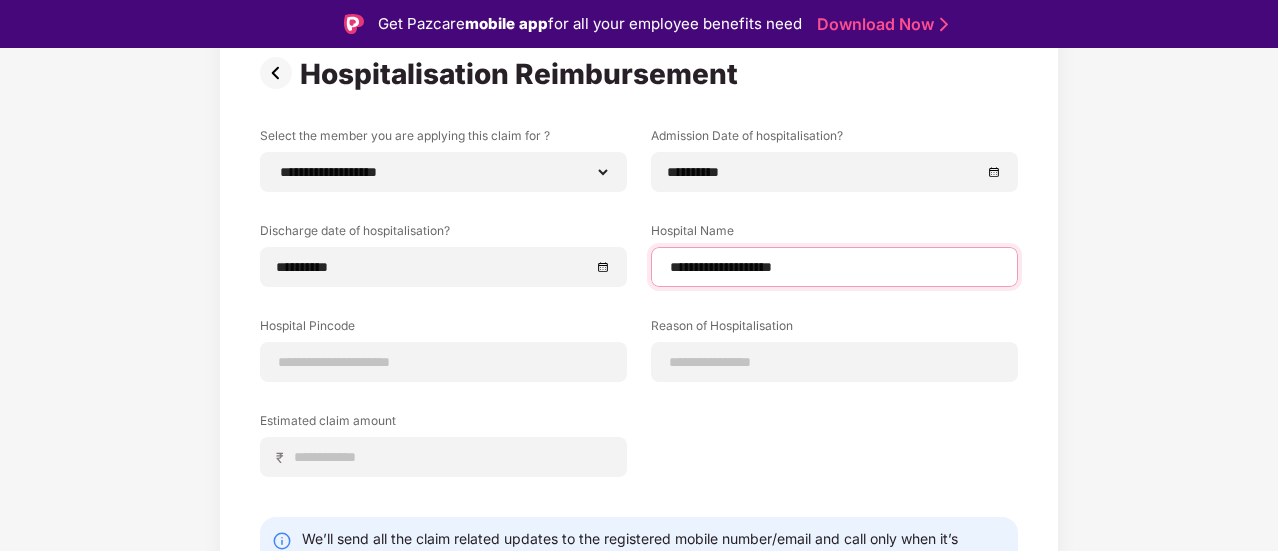 scroll, scrollTop: 202, scrollLeft: 0, axis: vertical 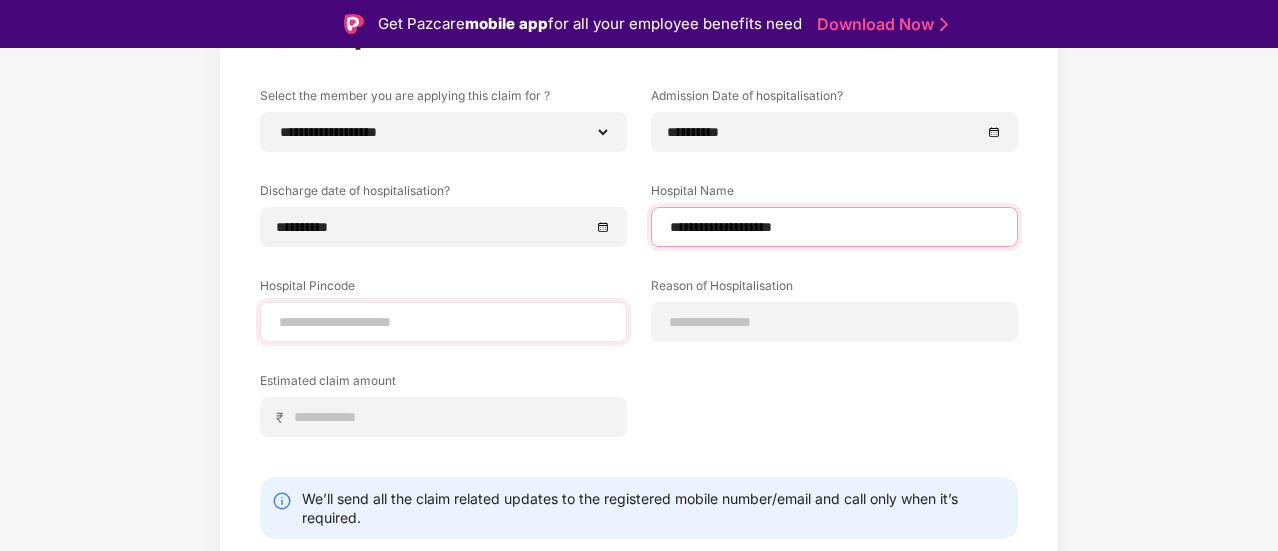 type on "**********" 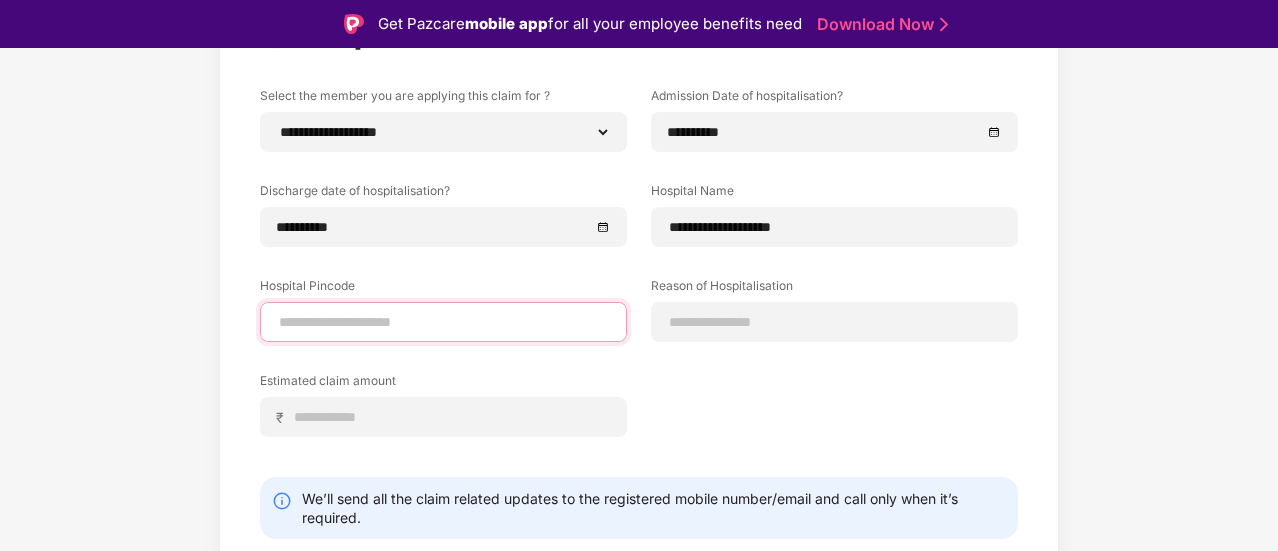 click at bounding box center [443, 322] 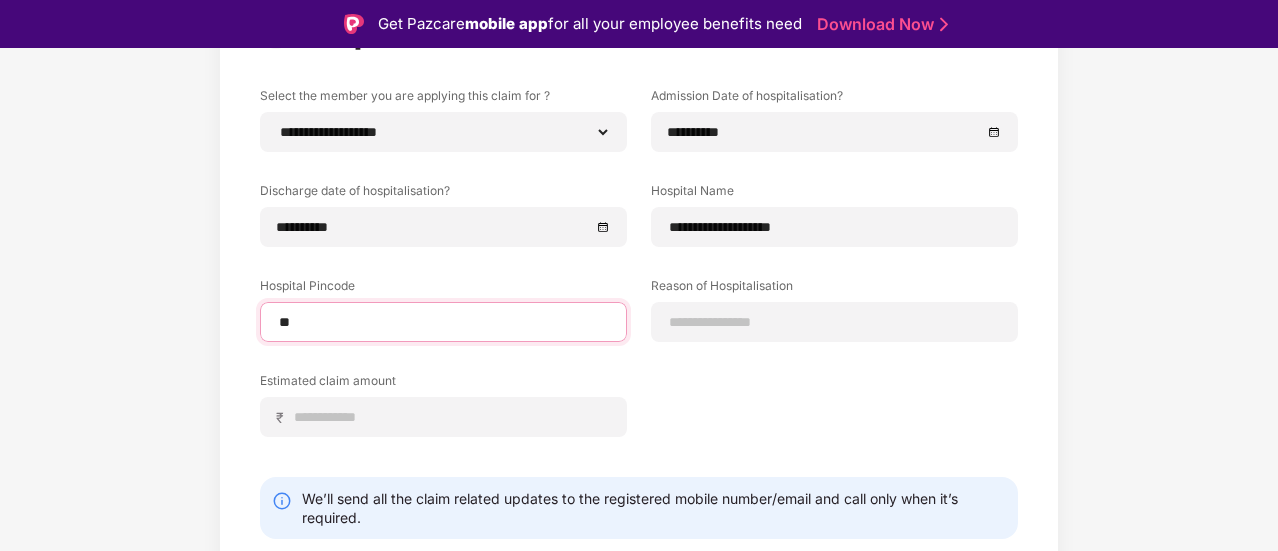 type on "*" 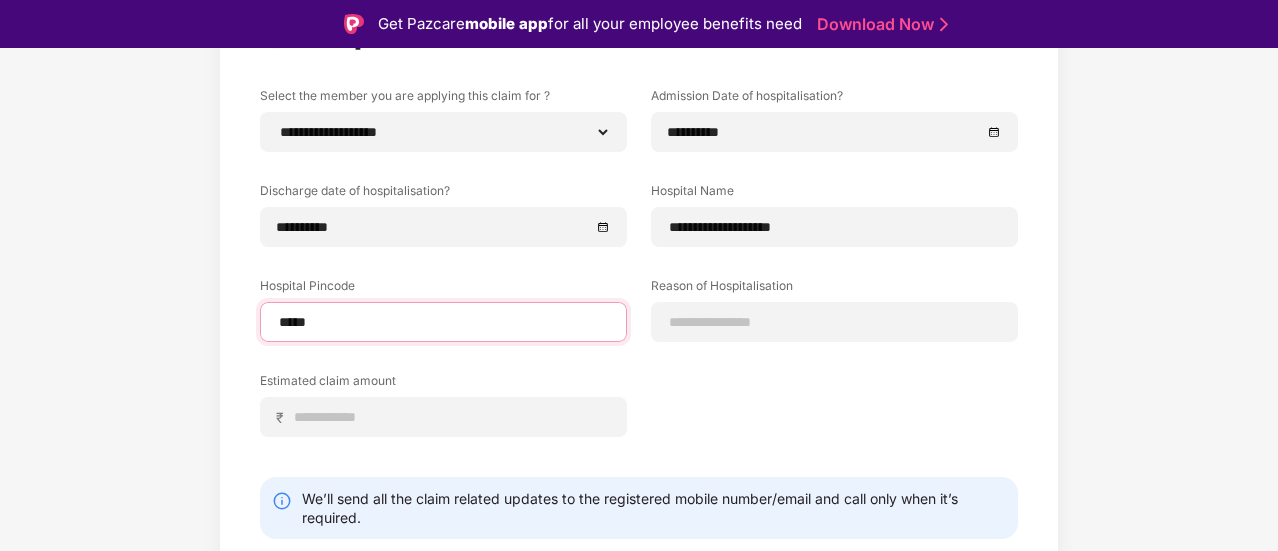 type on "******" 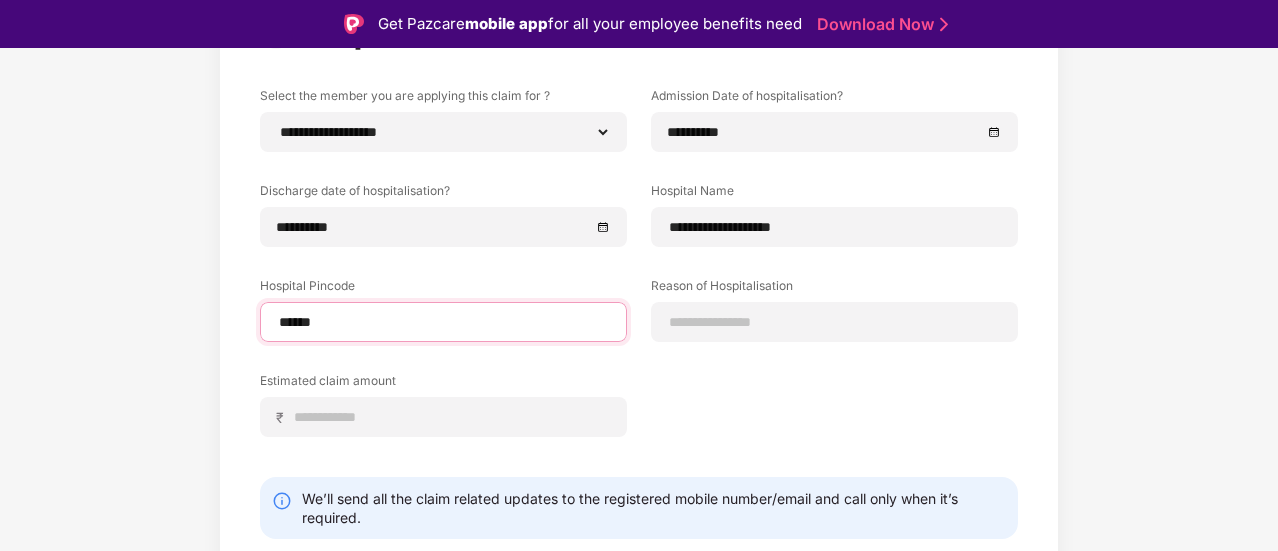 select on "******" 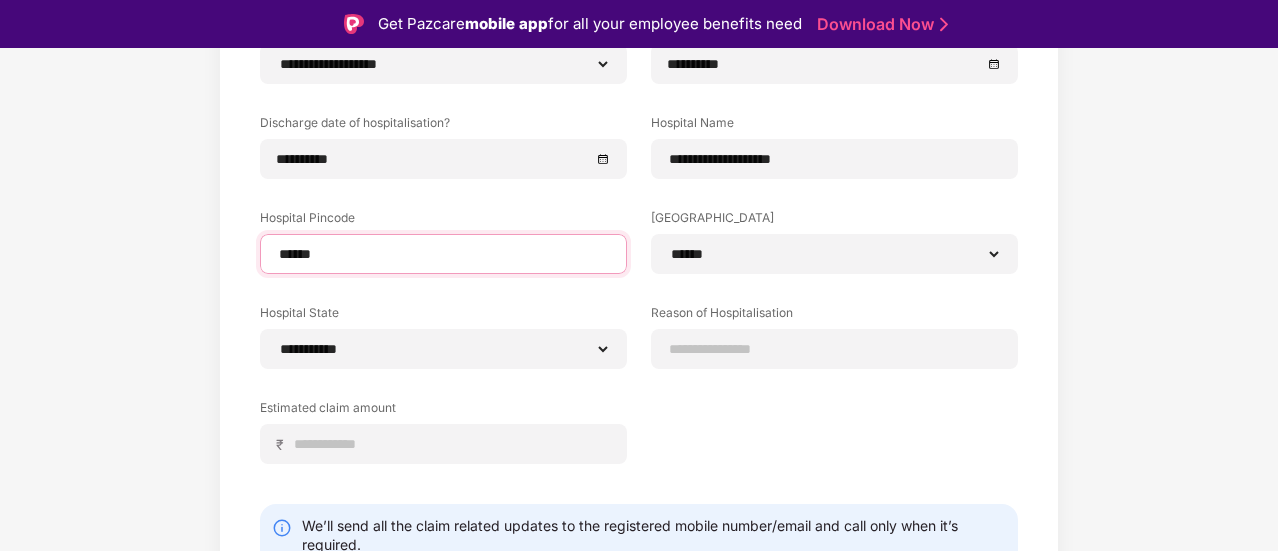 scroll, scrollTop: 302, scrollLeft: 0, axis: vertical 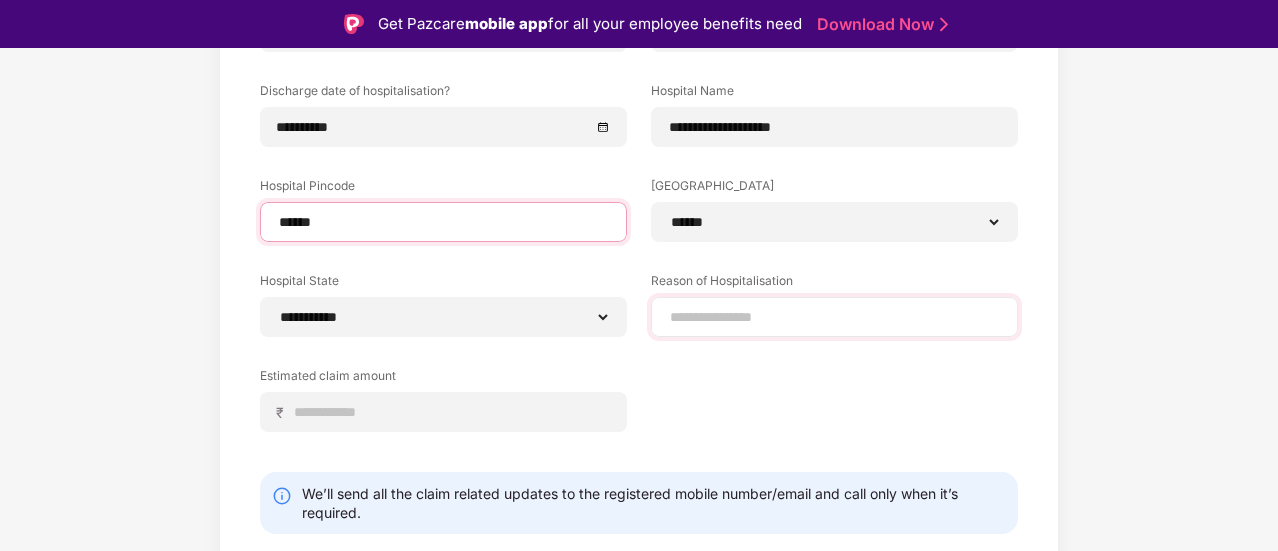 type on "******" 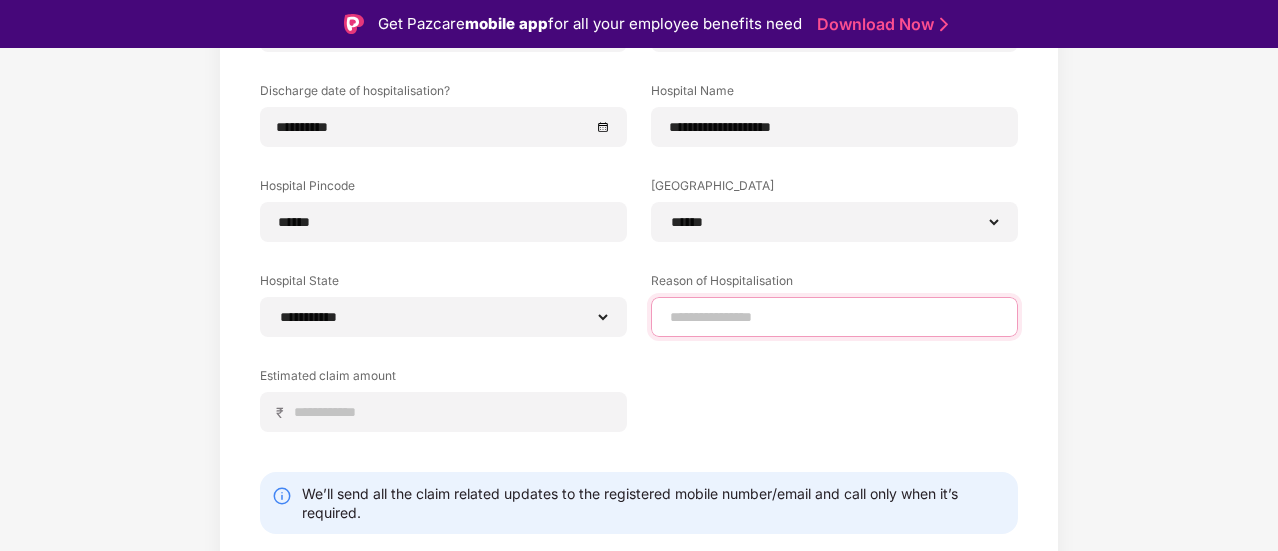 click at bounding box center [834, 317] 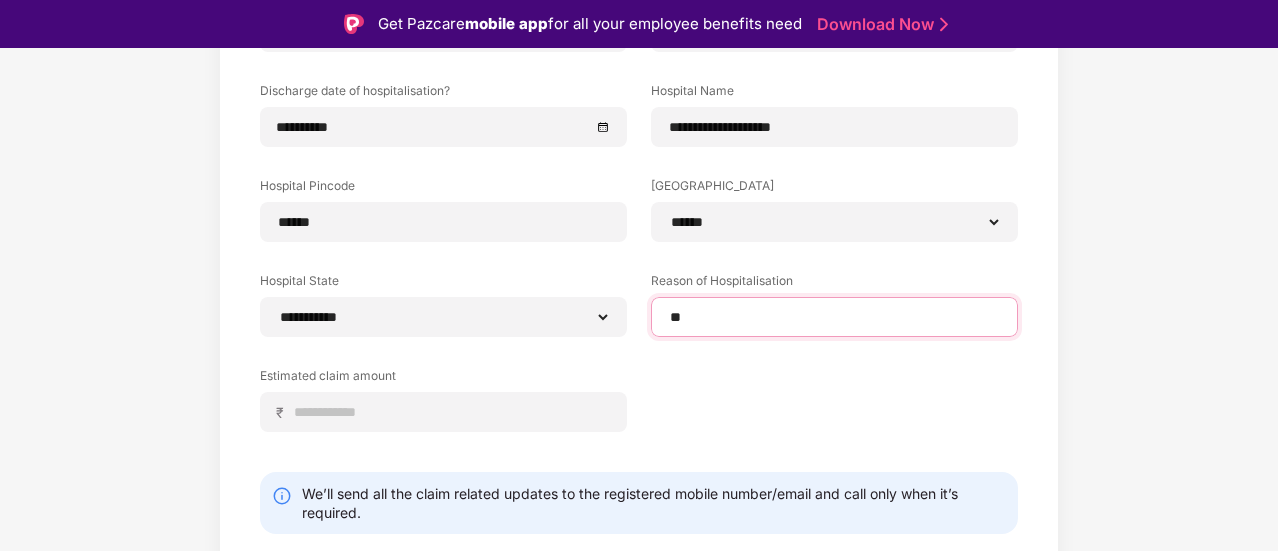 type on "*" 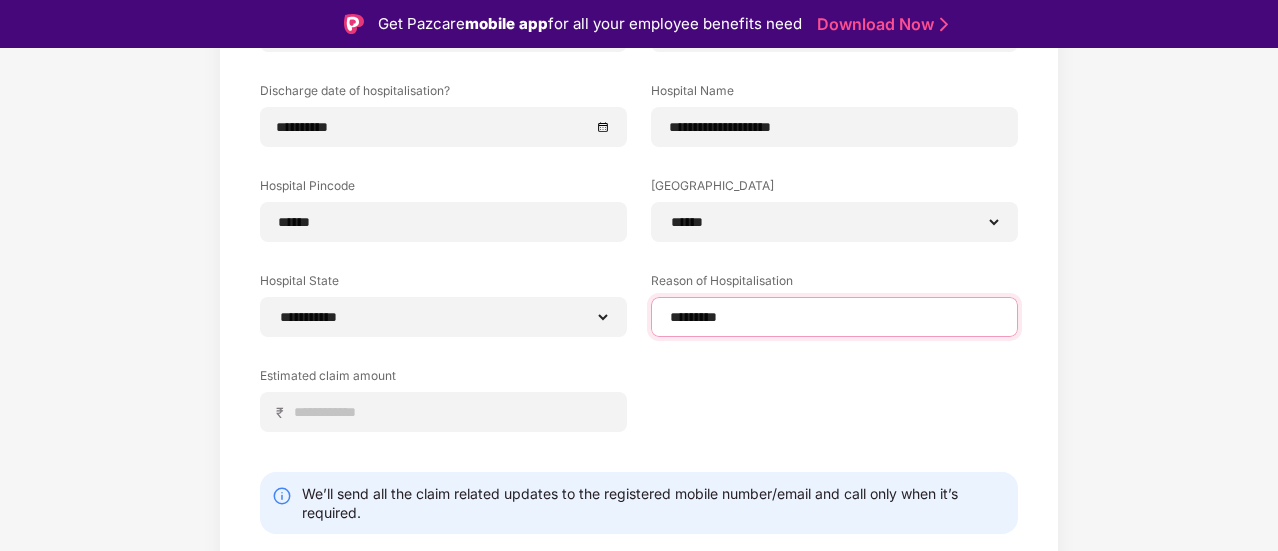 type on "*********" 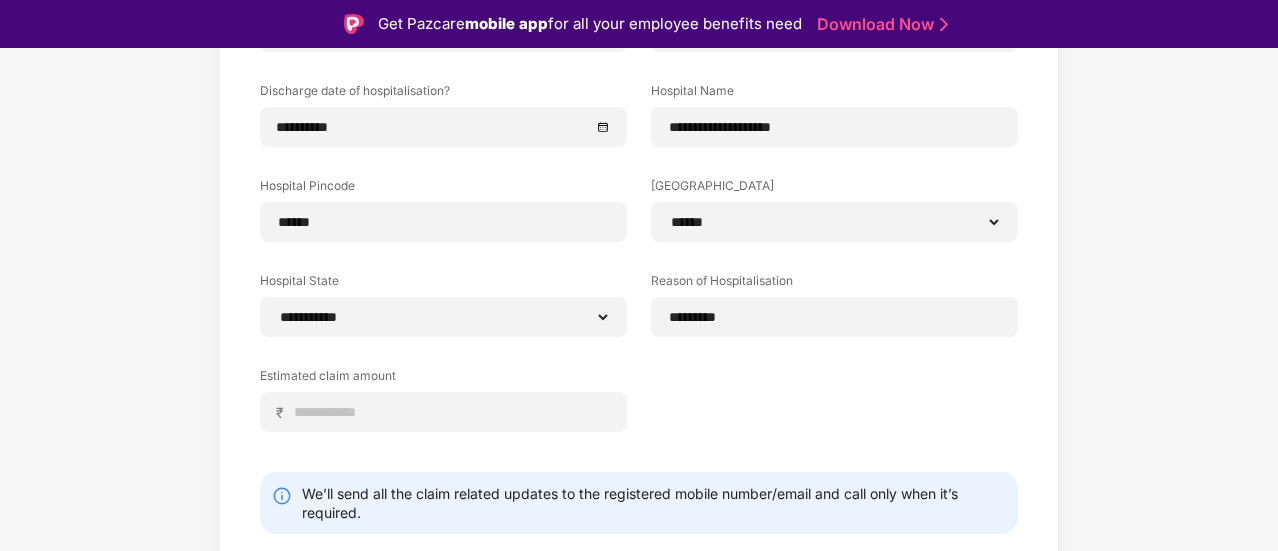 click on "**********" at bounding box center (639, 224) 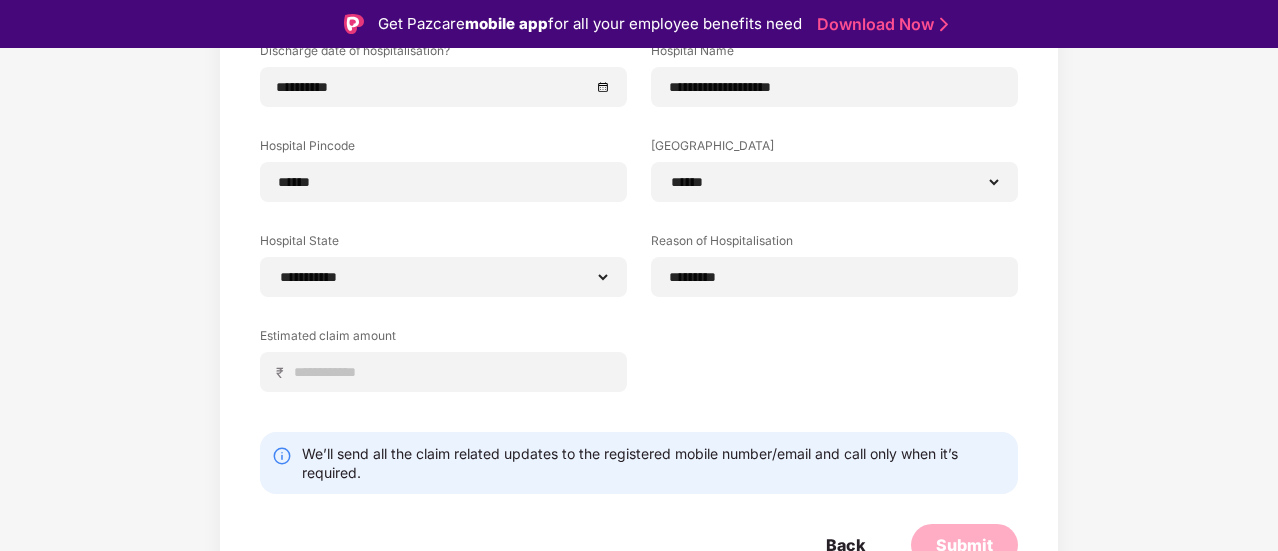 scroll, scrollTop: 359, scrollLeft: 0, axis: vertical 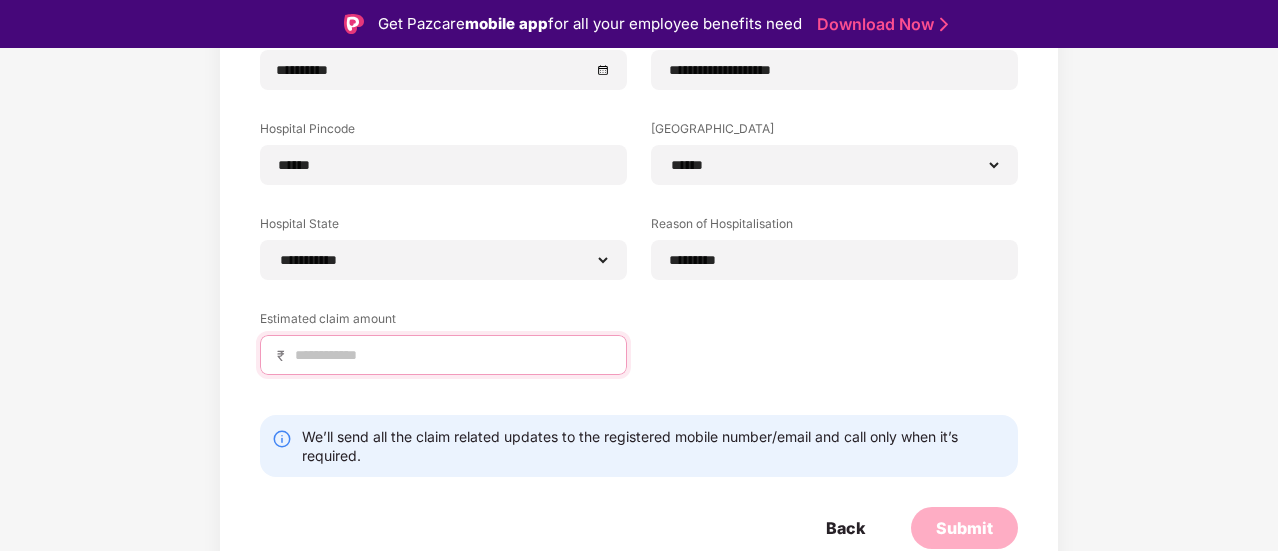click at bounding box center (451, 355) 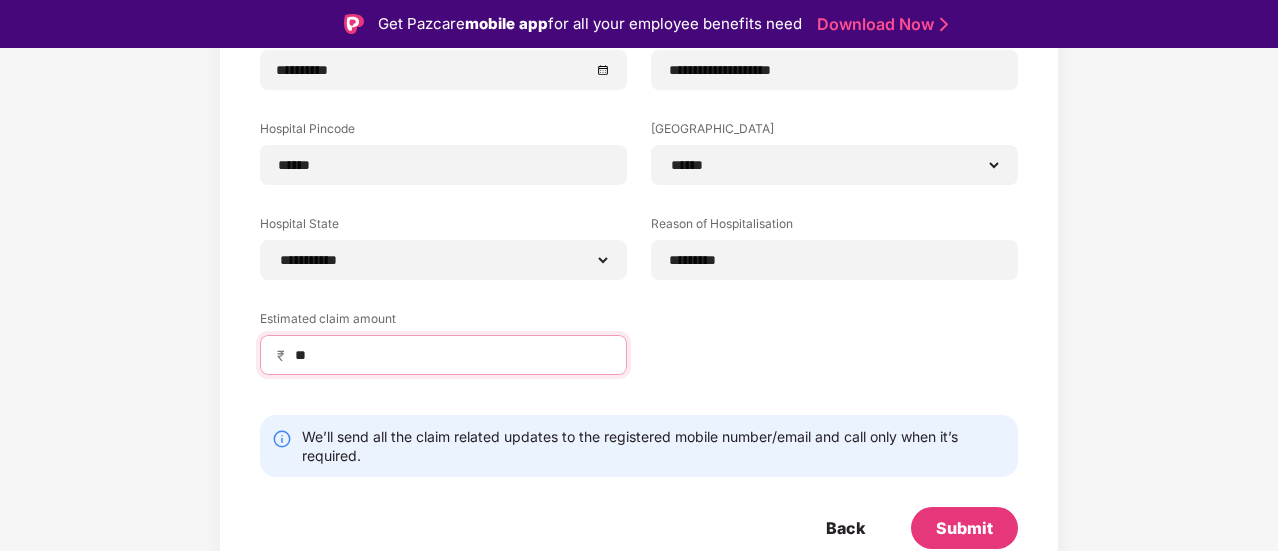 type on "*" 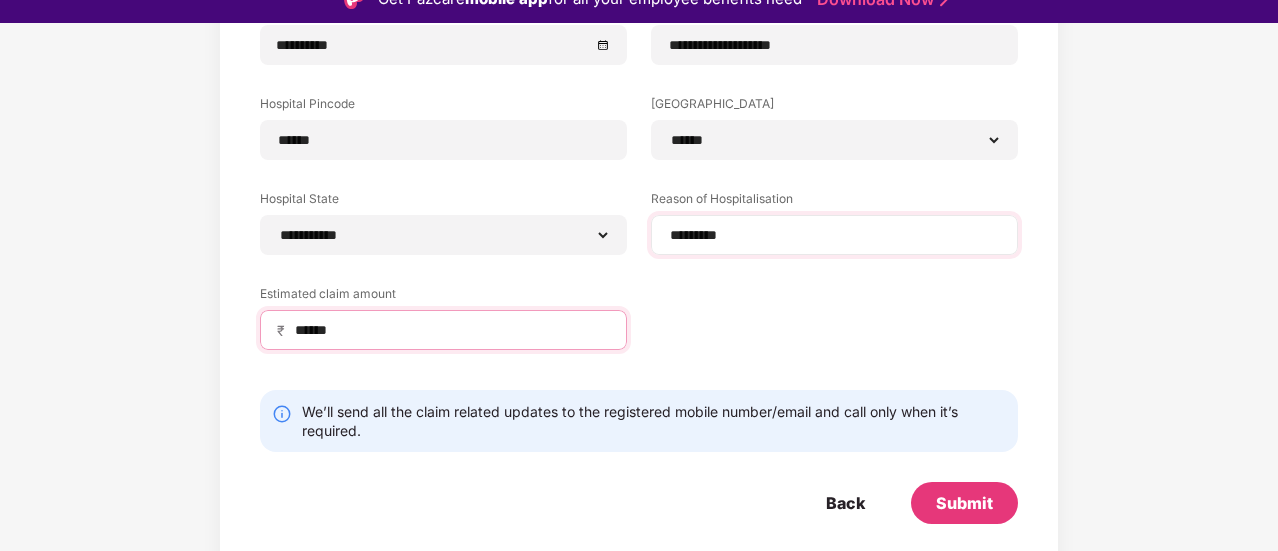 scroll, scrollTop: 48, scrollLeft: 0, axis: vertical 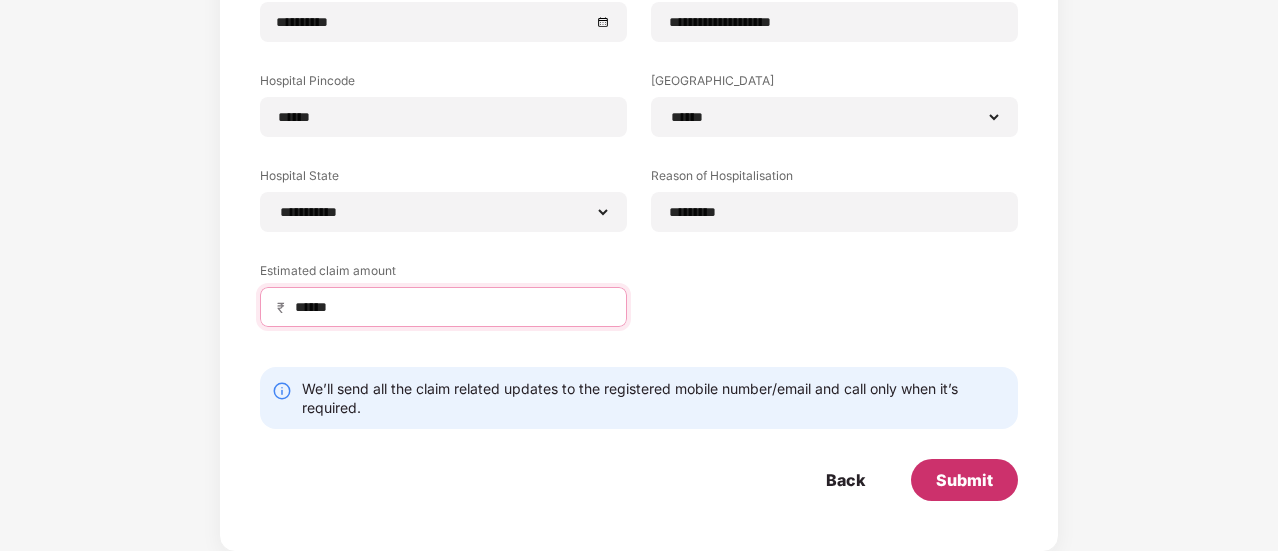 type on "******" 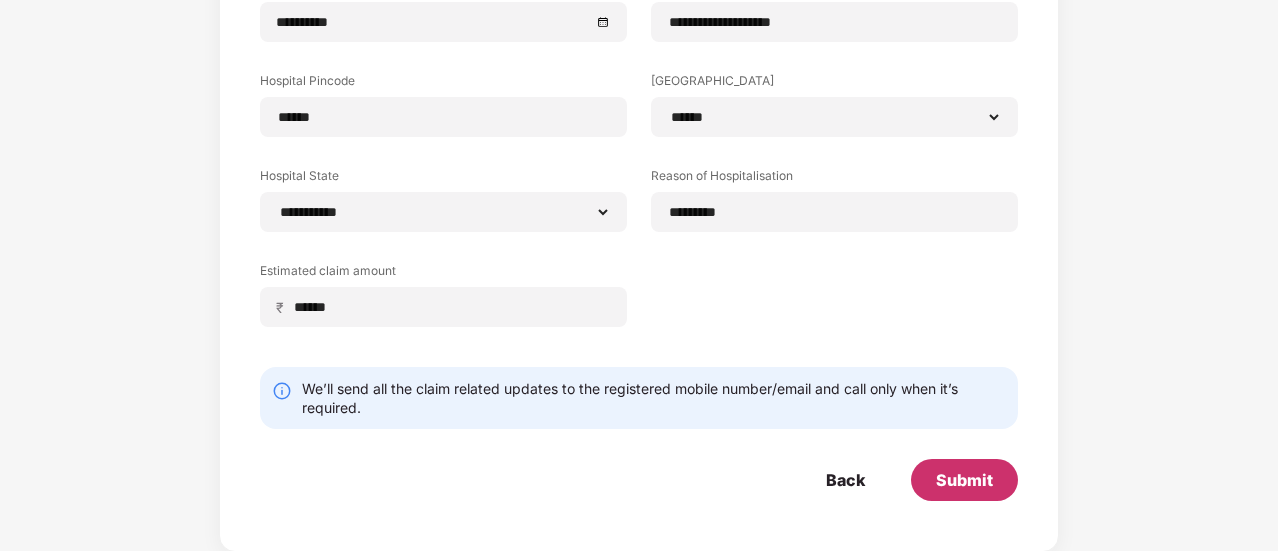click on "Submit" at bounding box center [964, 480] 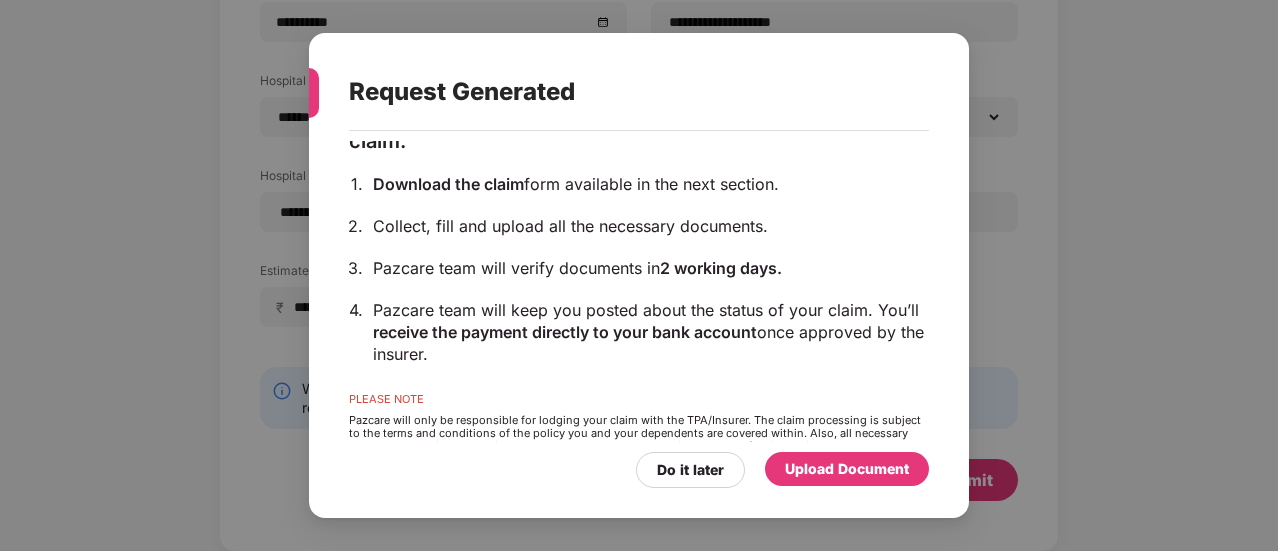 scroll, scrollTop: 251, scrollLeft: 0, axis: vertical 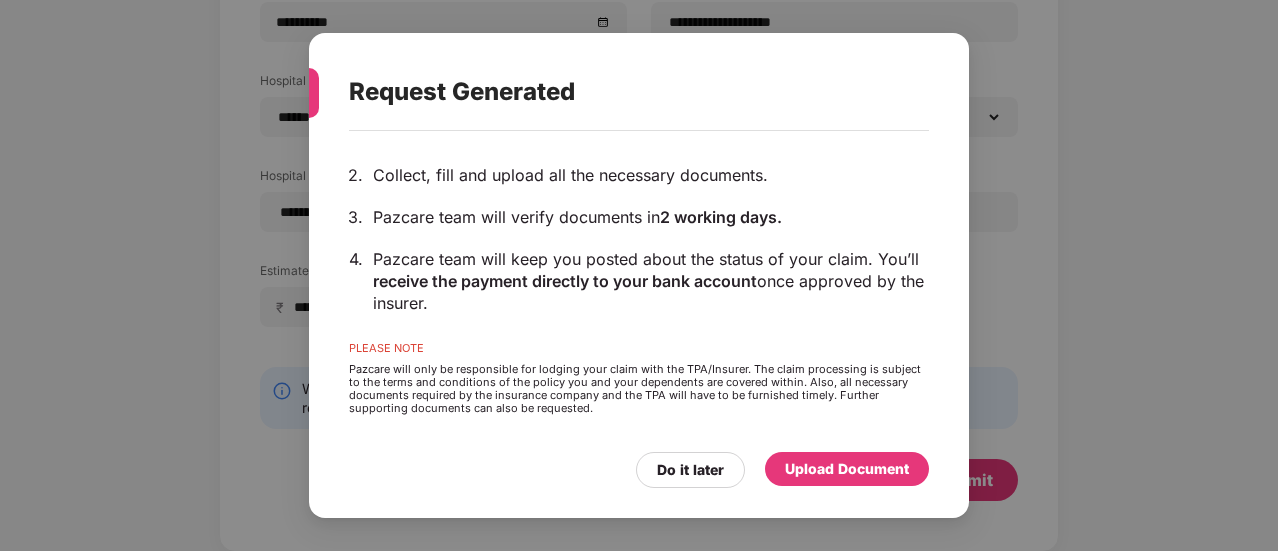 click on "Upload Document" at bounding box center [847, 469] 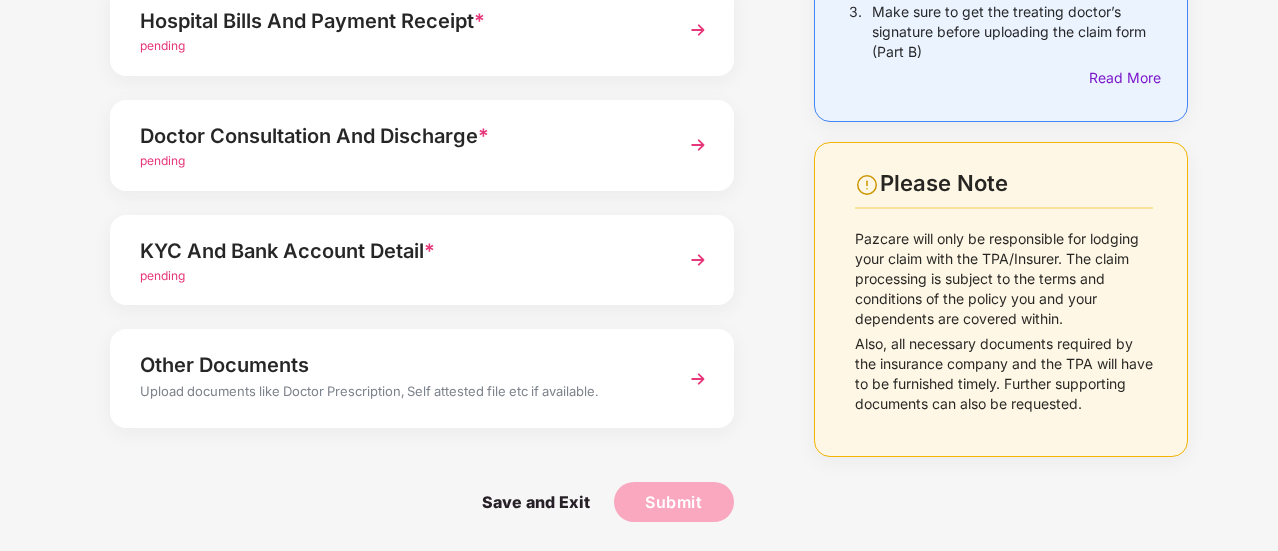 scroll, scrollTop: 160, scrollLeft: 0, axis: vertical 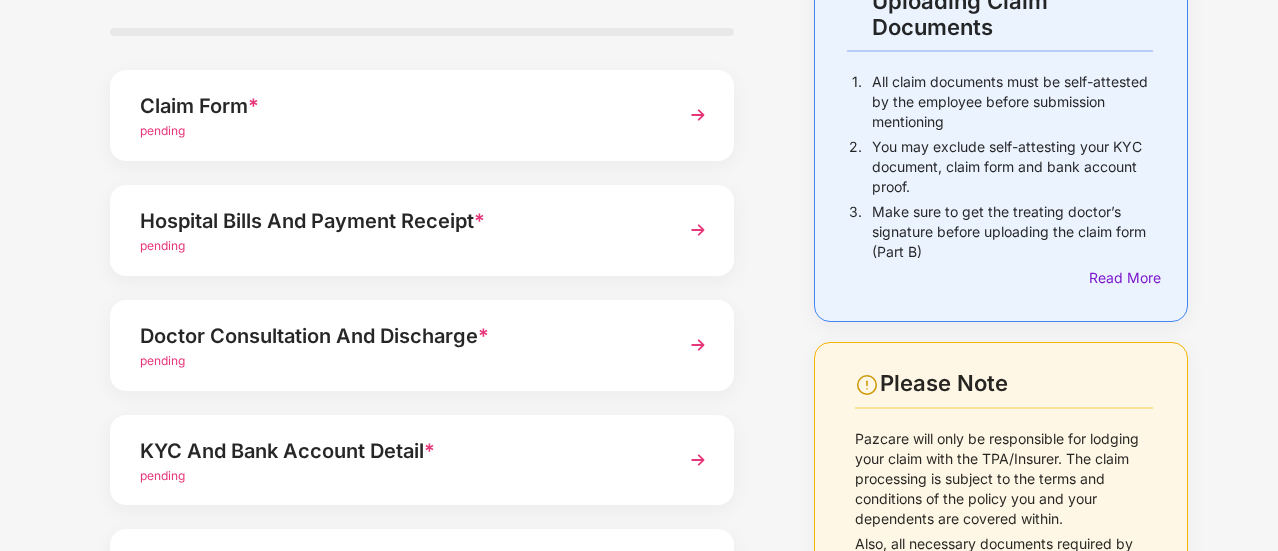 click on "pending" at bounding box center (398, 246) 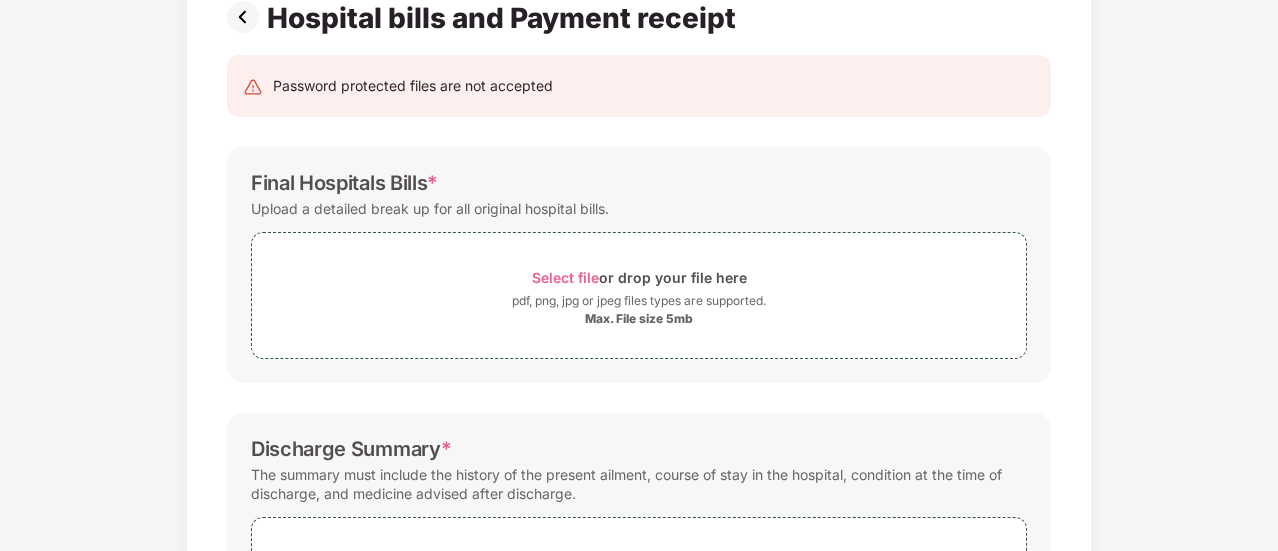 scroll, scrollTop: 0, scrollLeft: 0, axis: both 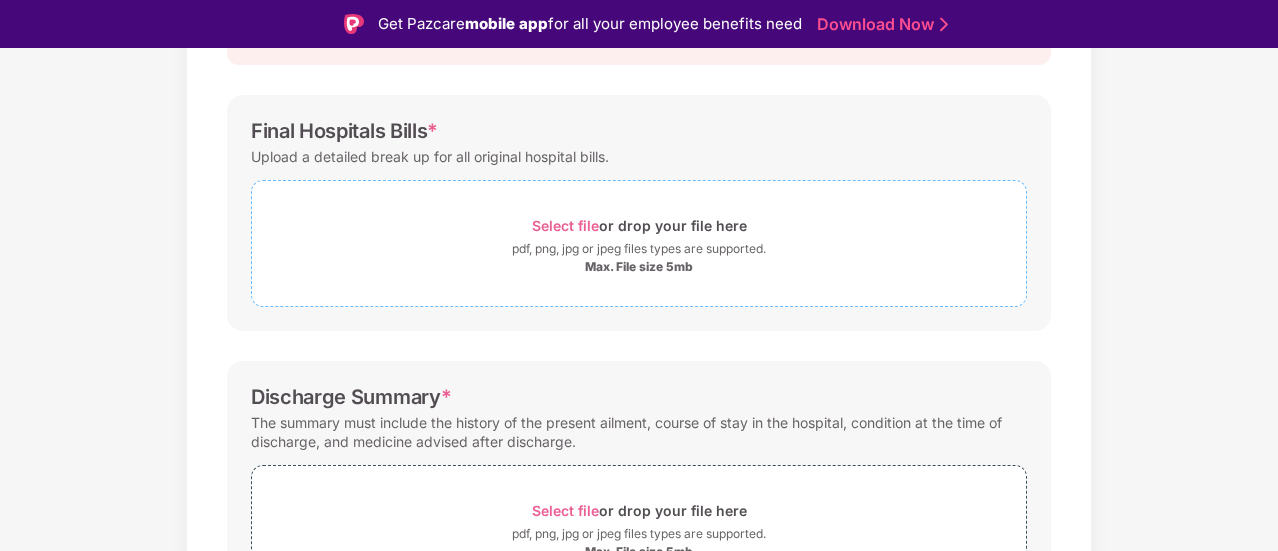 click on "Select file" at bounding box center [565, 225] 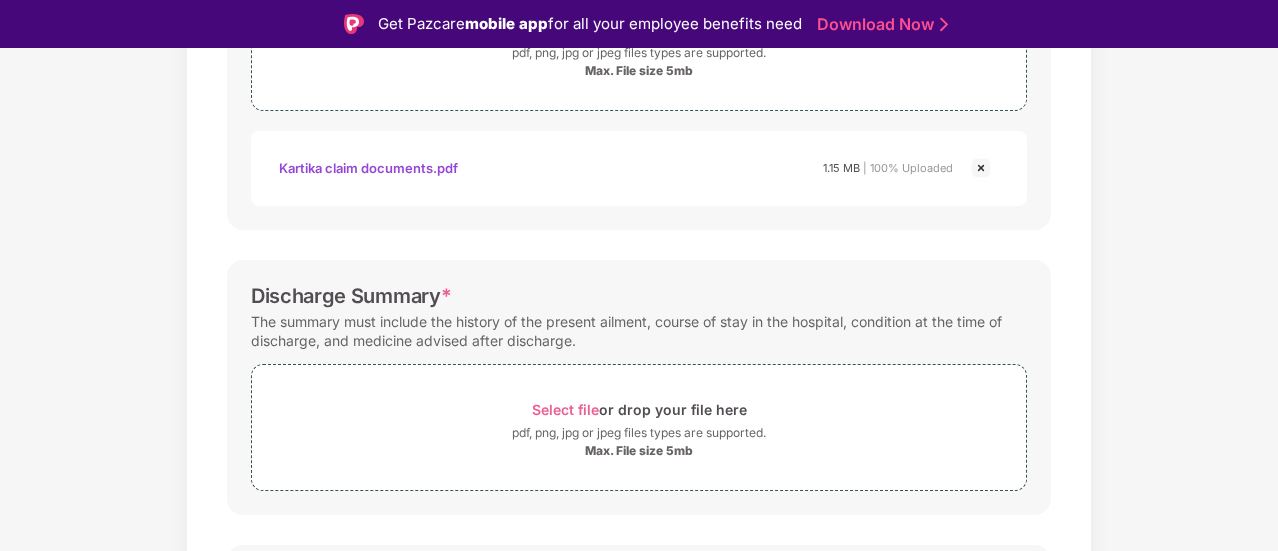 scroll, scrollTop: 560, scrollLeft: 0, axis: vertical 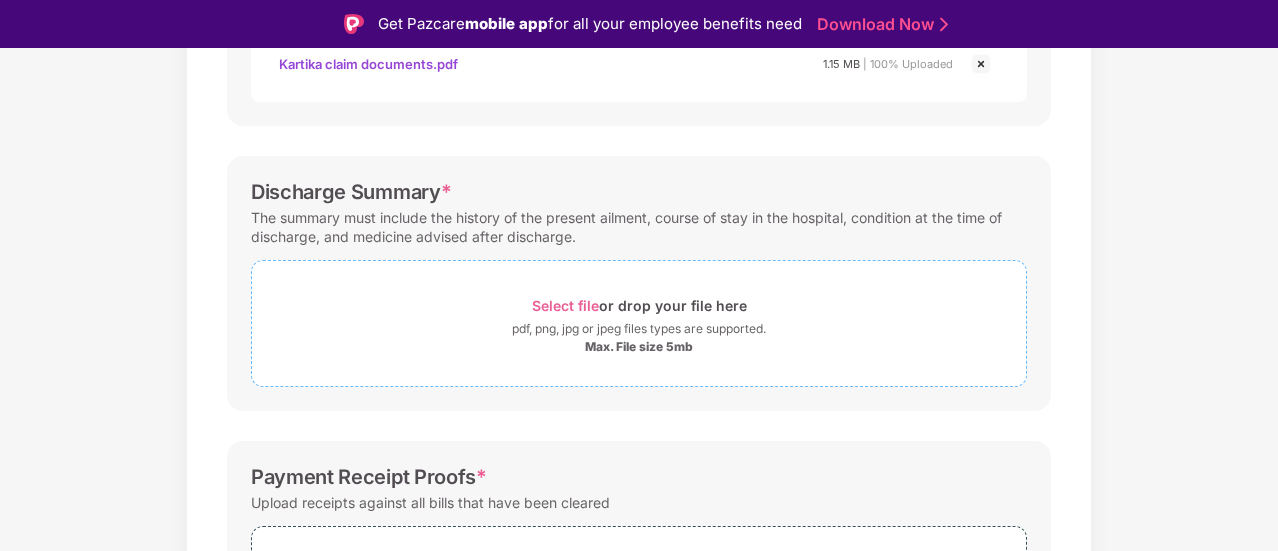 click on "Select file" at bounding box center [565, 305] 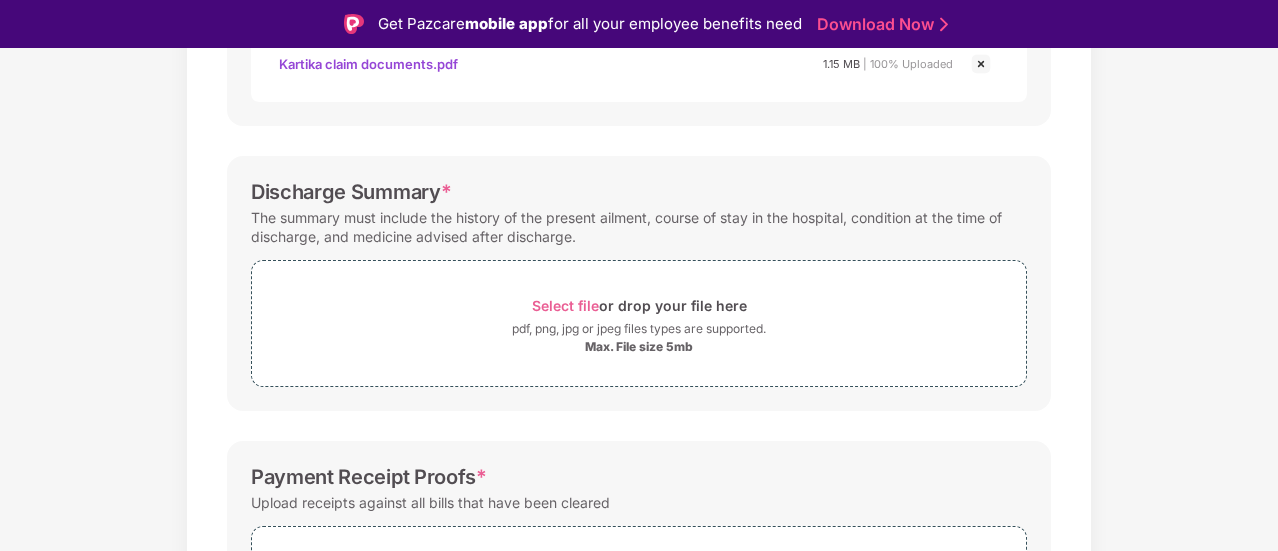 scroll, scrollTop: 756, scrollLeft: 0, axis: vertical 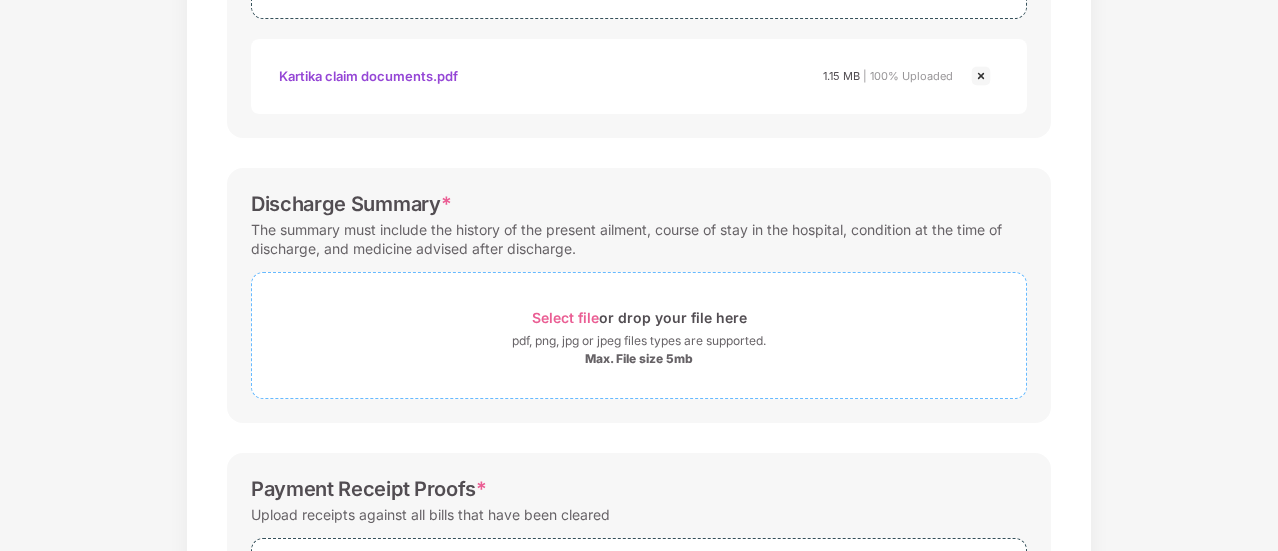 click on "Select file" at bounding box center (565, 317) 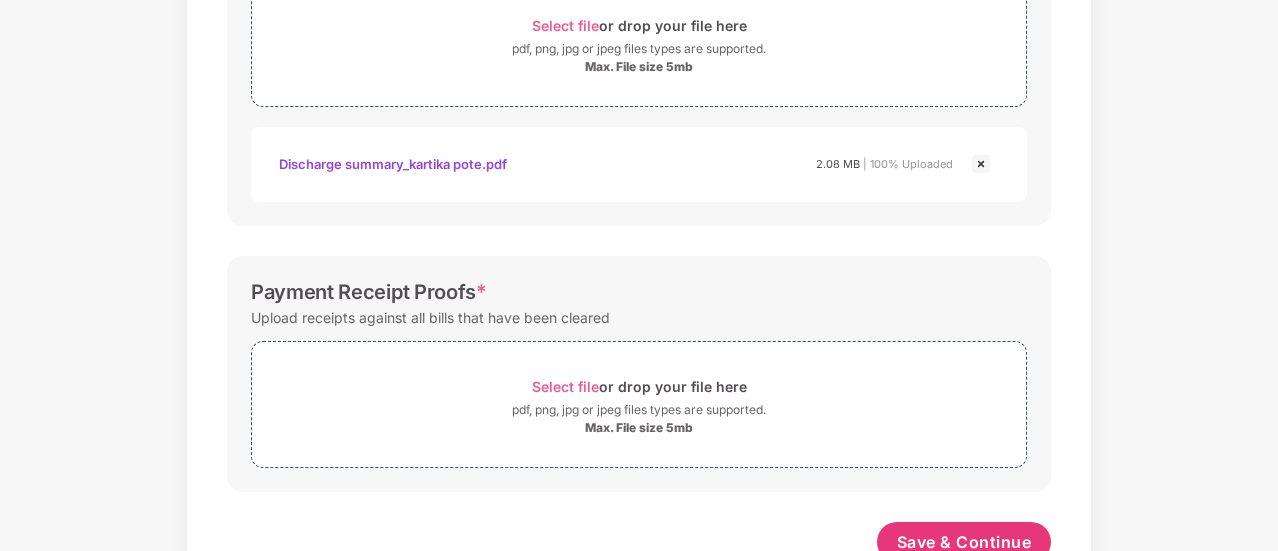 scroll, scrollTop: 851, scrollLeft: 0, axis: vertical 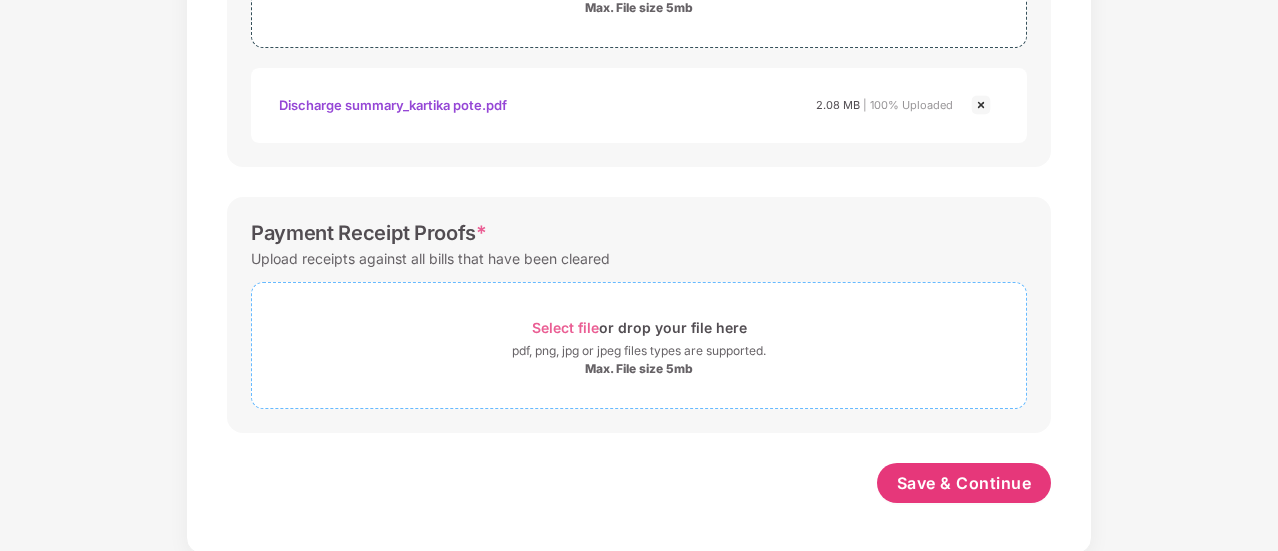 click on "Select file  or drop your file here" at bounding box center [639, 327] 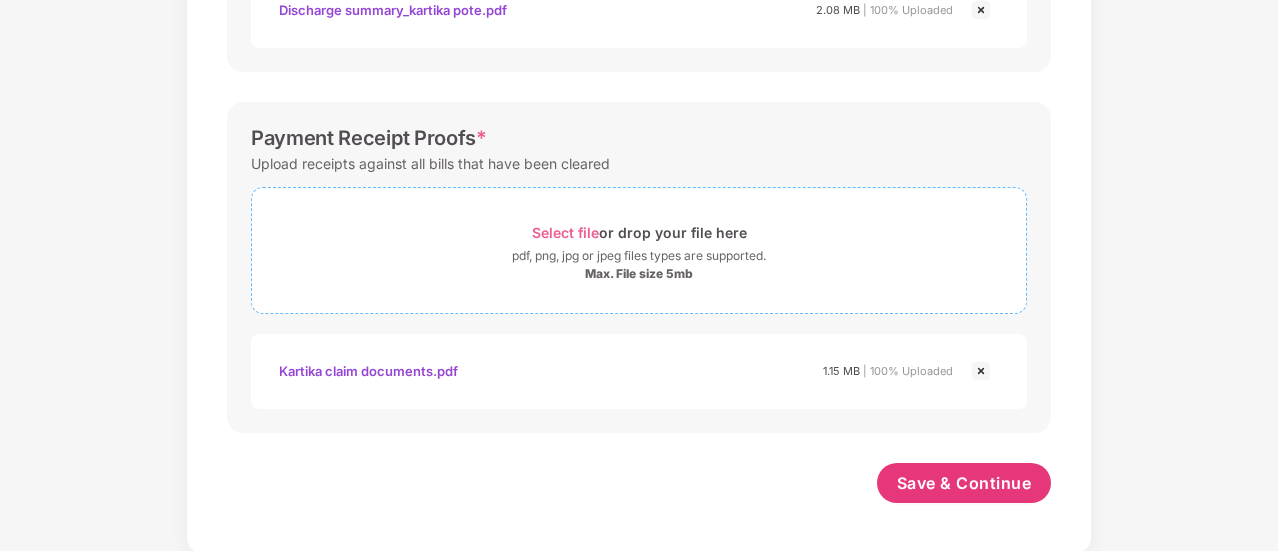 scroll, scrollTop: 946, scrollLeft: 0, axis: vertical 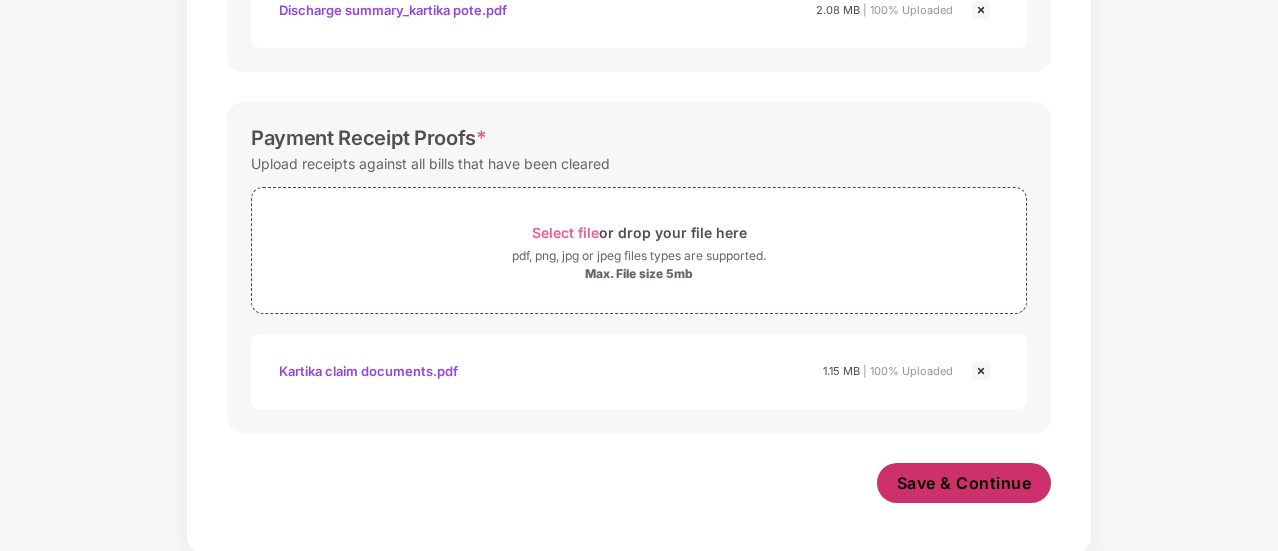 click on "Save & Continue" at bounding box center (964, 483) 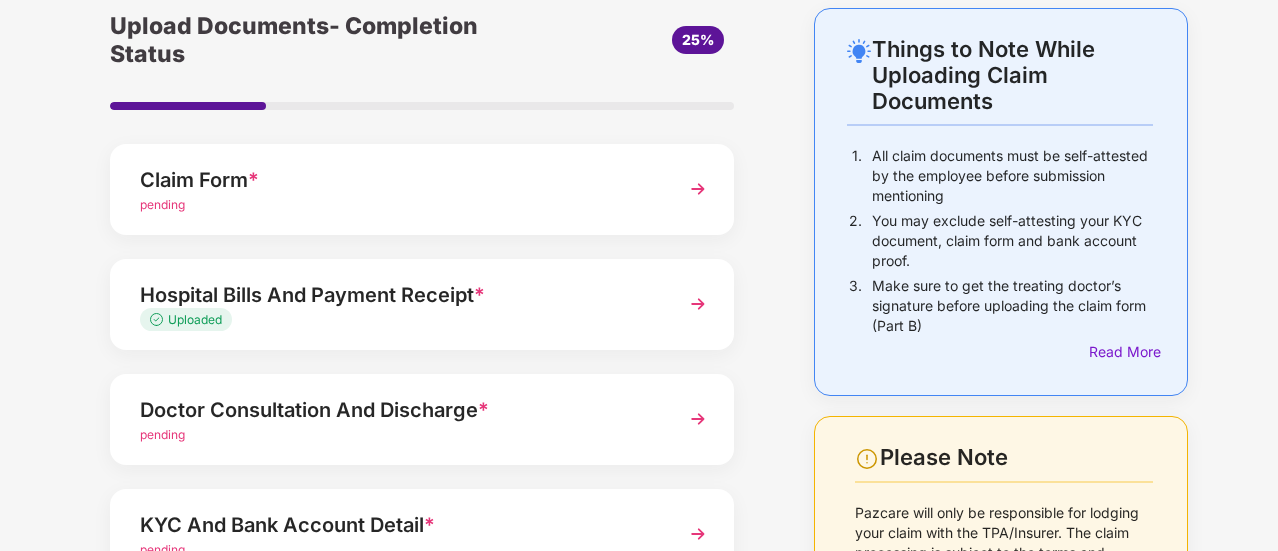 scroll, scrollTop: 200, scrollLeft: 0, axis: vertical 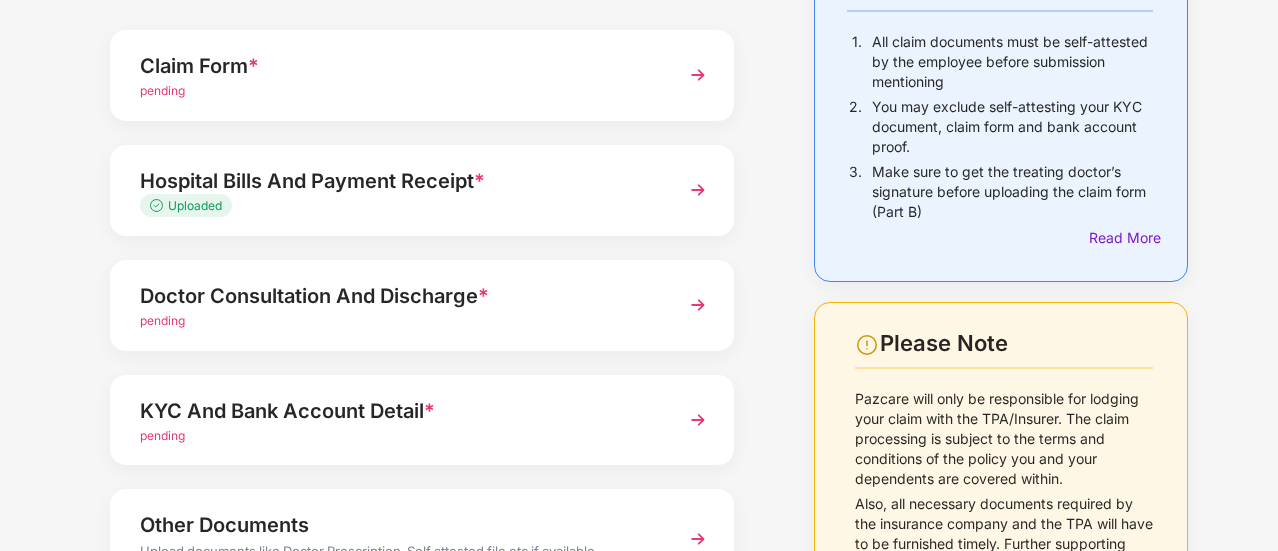 click on "Doctor Consultation And Discharge *" at bounding box center [398, 296] 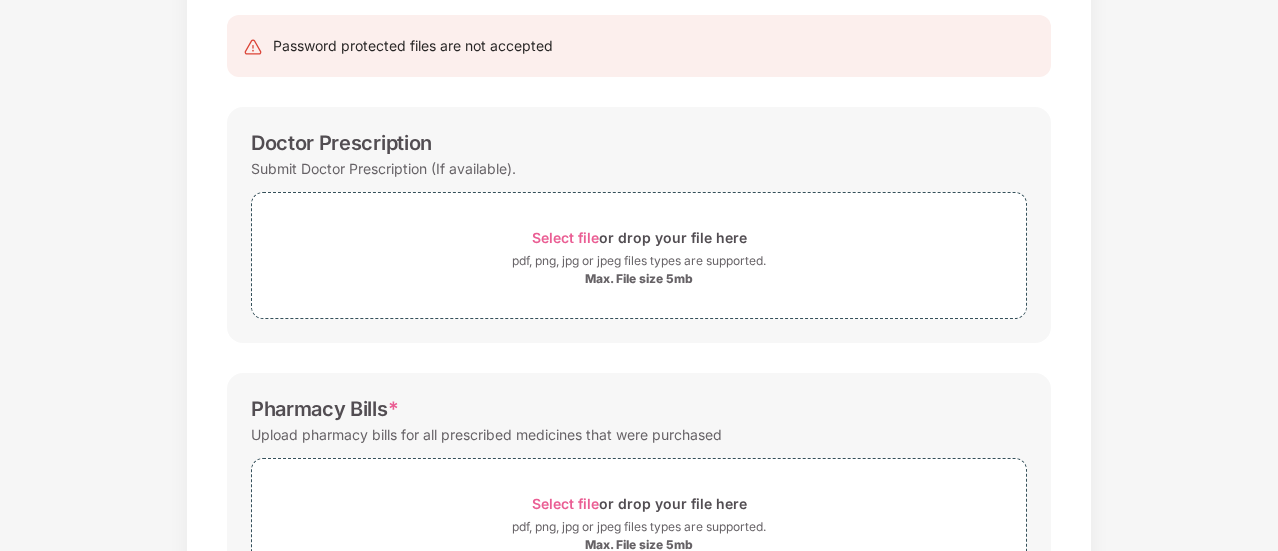 scroll, scrollTop: 0, scrollLeft: 0, axis: both 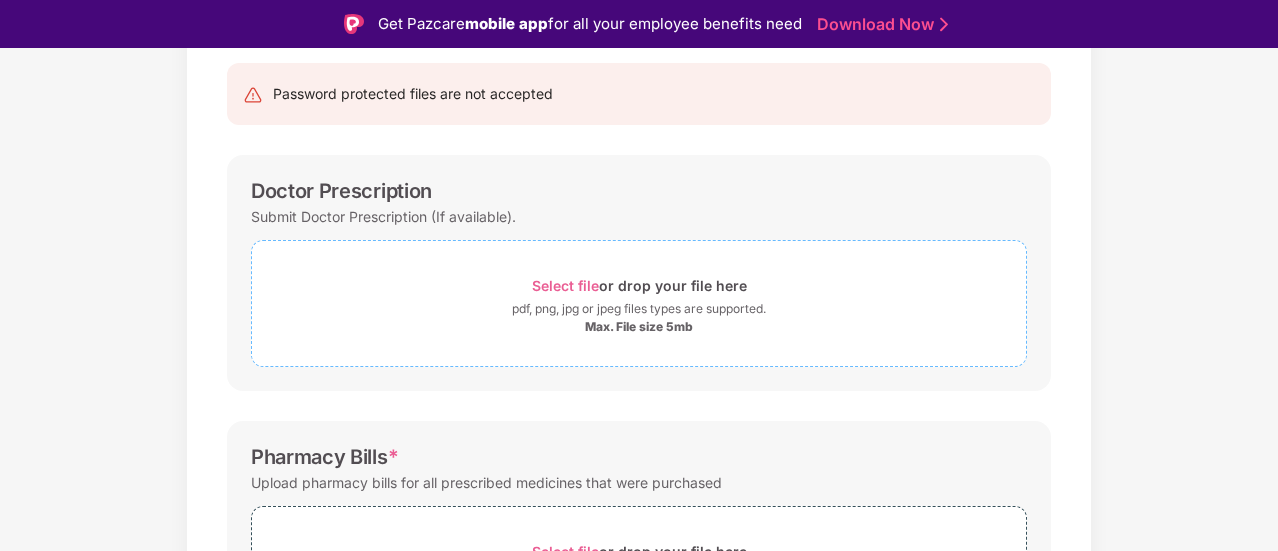 click on "Select file  or drop your file here" at bounding box center [639, 285] 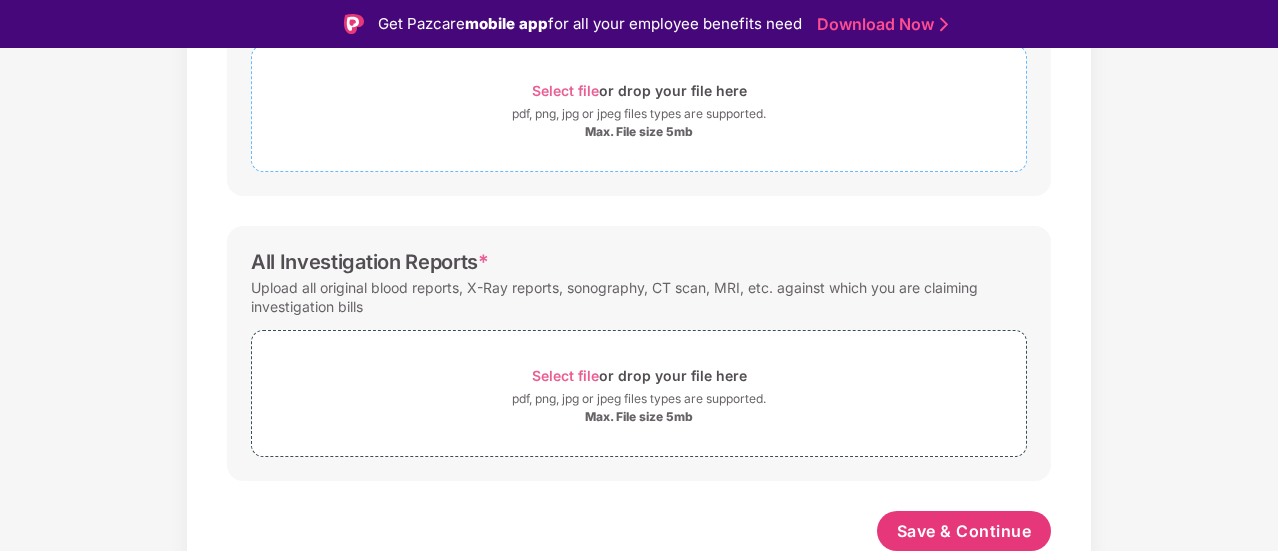scroll, scrollTop: 456, scrollLeft: 0, axis: vertical 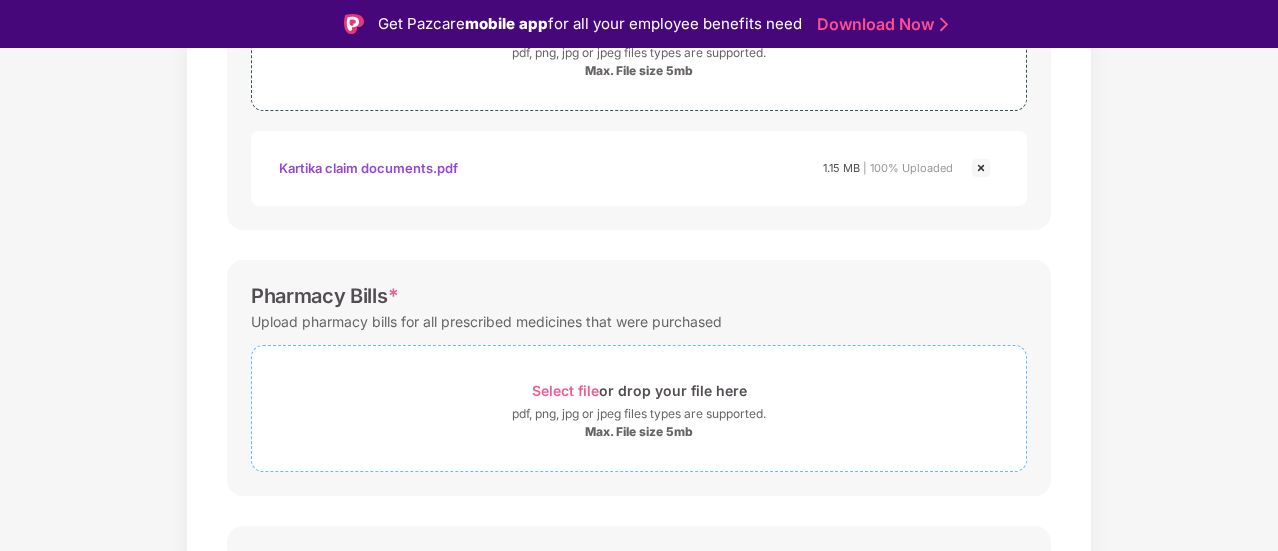 click on "Select file  or drop your file here" at bounding box center (639, 390) 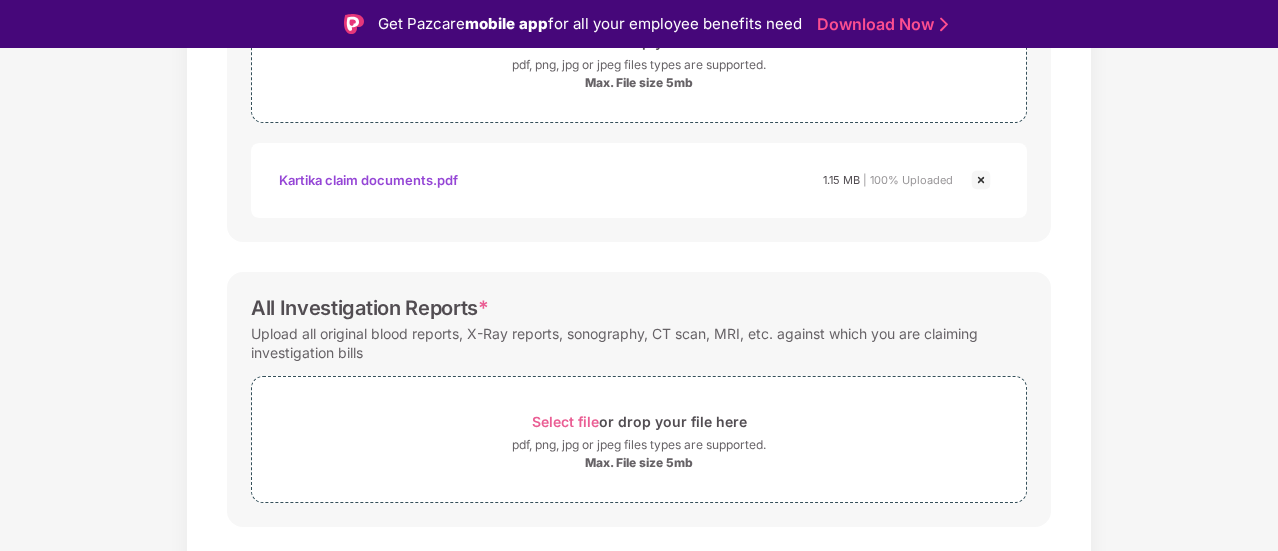 scroll, scrollTop: 851, scrollLeft: 0, axis: vertical 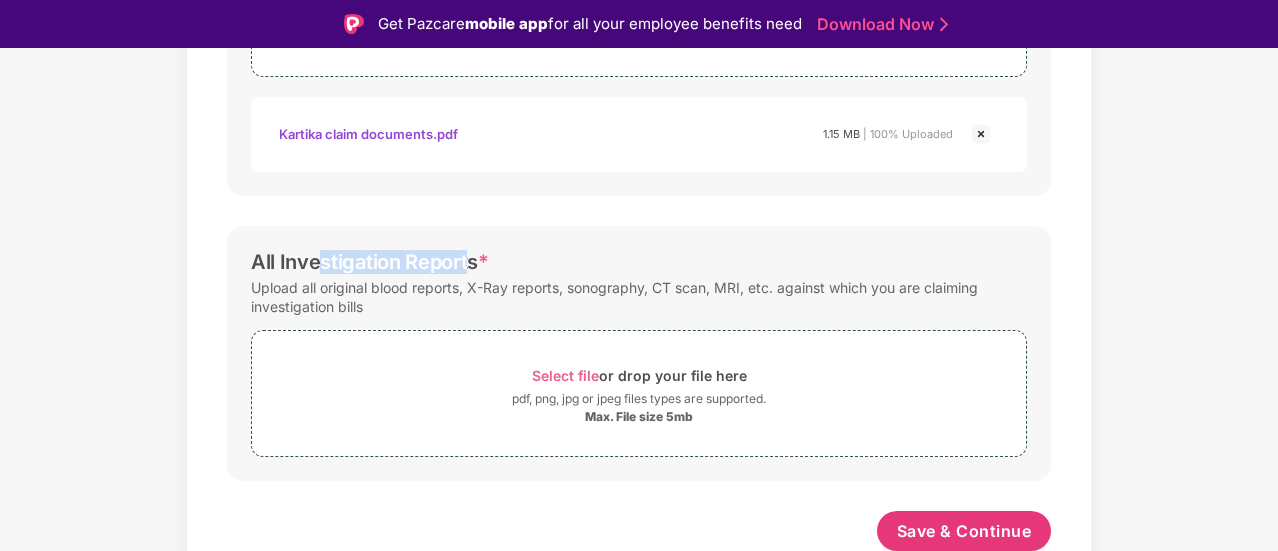 drag, startPoint x: 312, startPoint y: 267, endPoint x: 465, endPoint y: 267, distance: 153 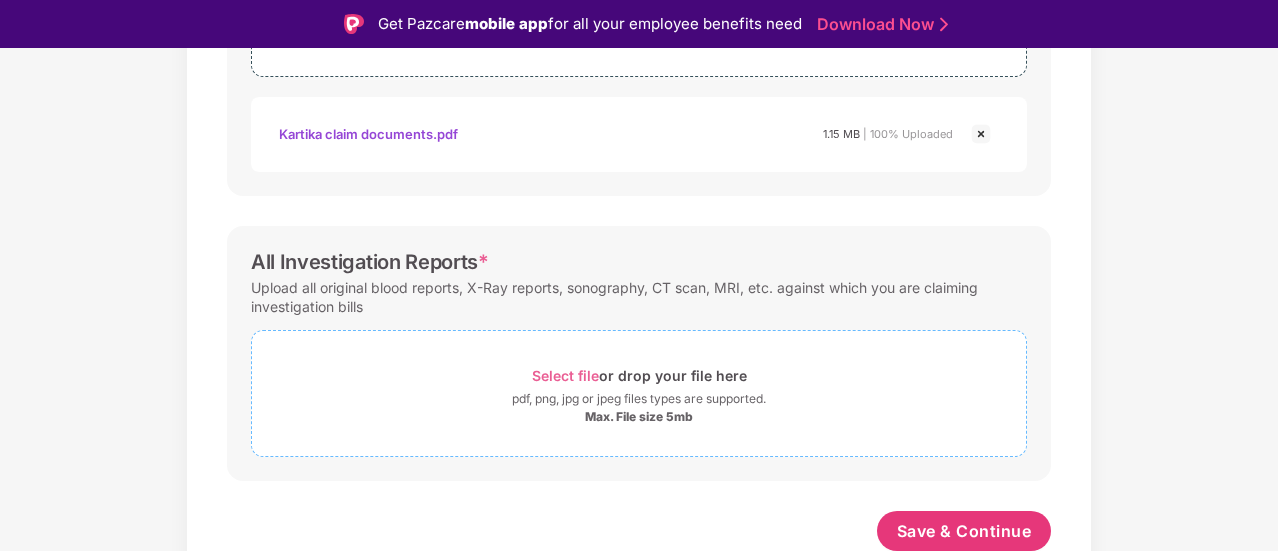 click on "Select file  or drop your file here" at bounding box center [639, 375] 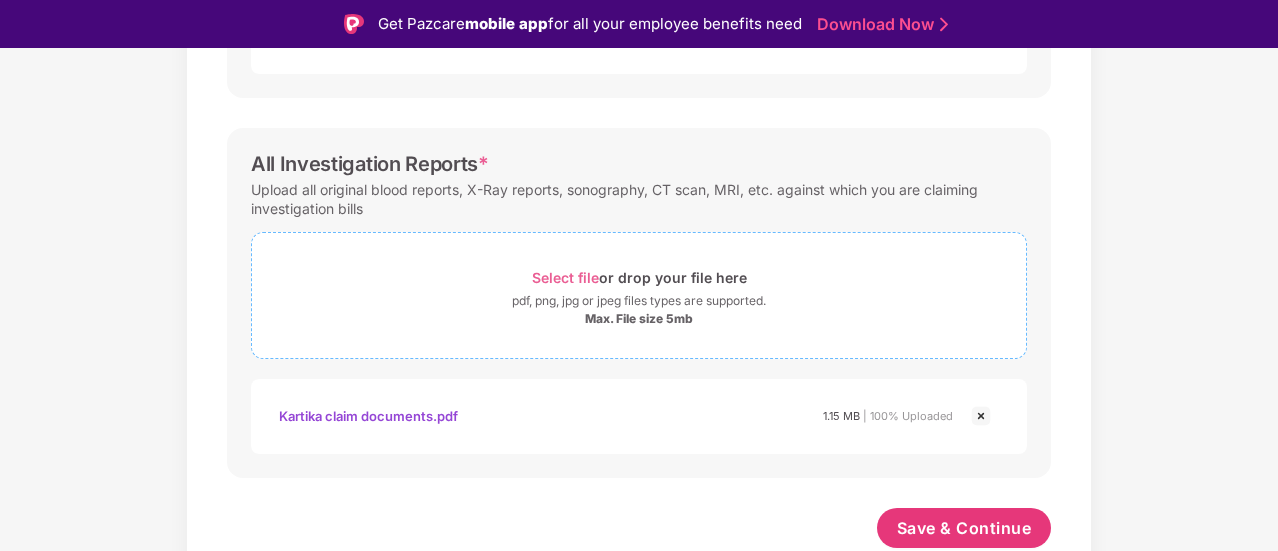 scroll, scrollTop: 953, scrollLeft: 0, axis: vertical 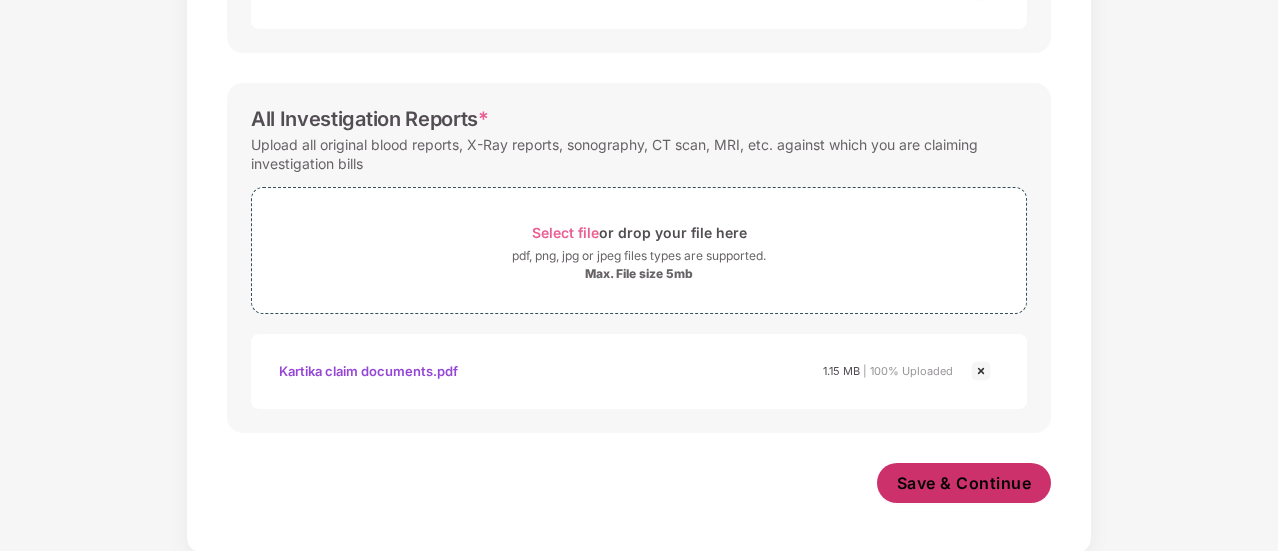 click on "Save & Continue" at bounding box center [964, 483] 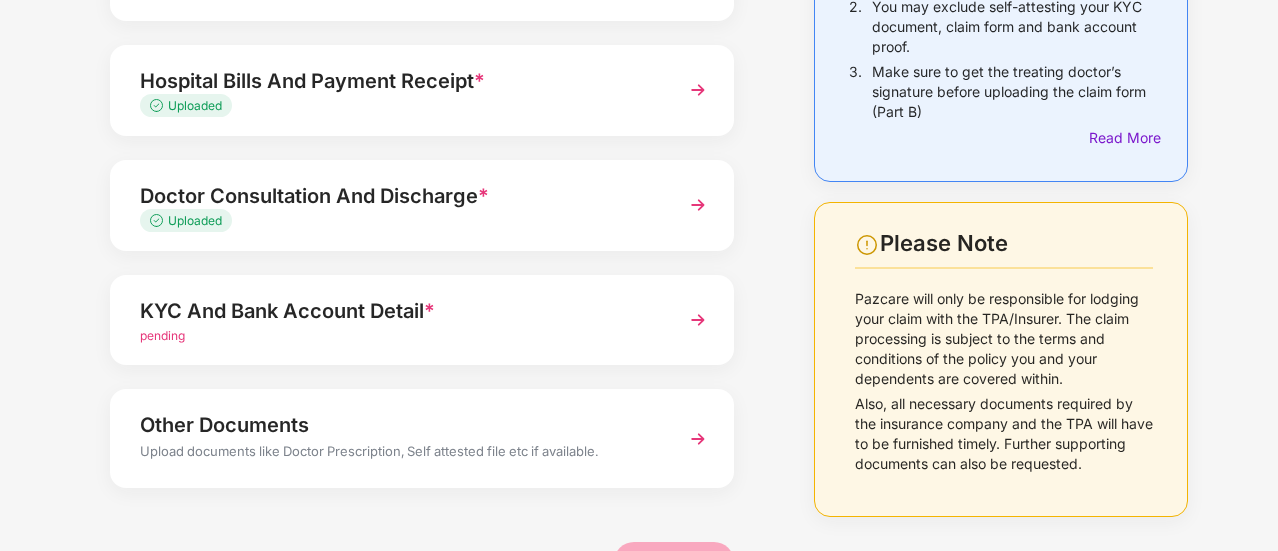 scroll, scrollTop: 360, scrollLeft: 0, axis: vertical 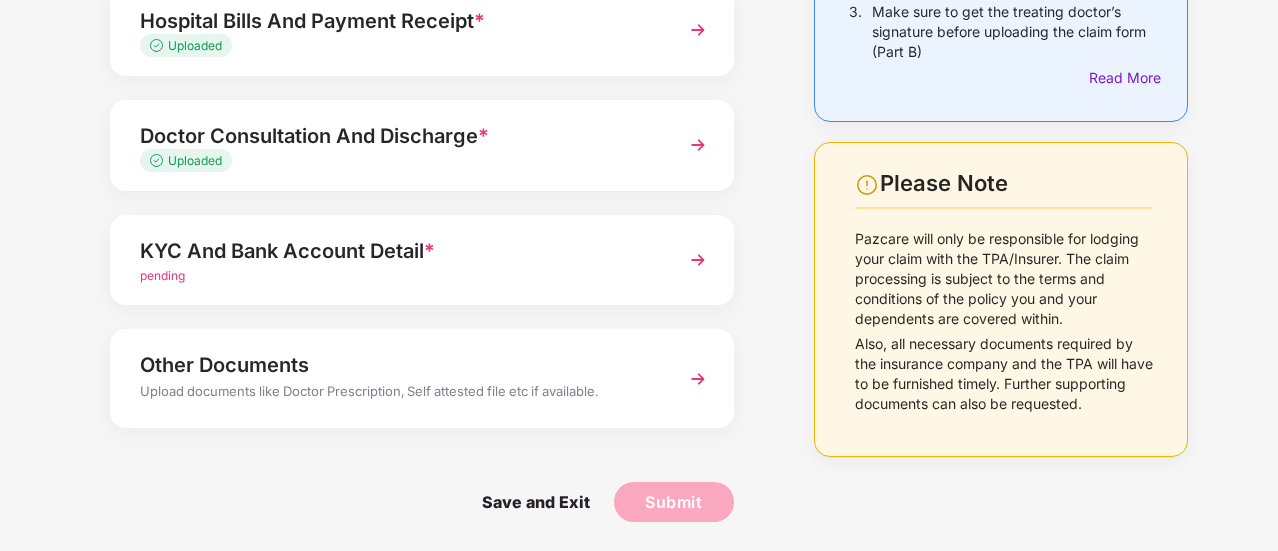 click on "KYC And Bank Account Detail *" at bounding box center [398, 251] 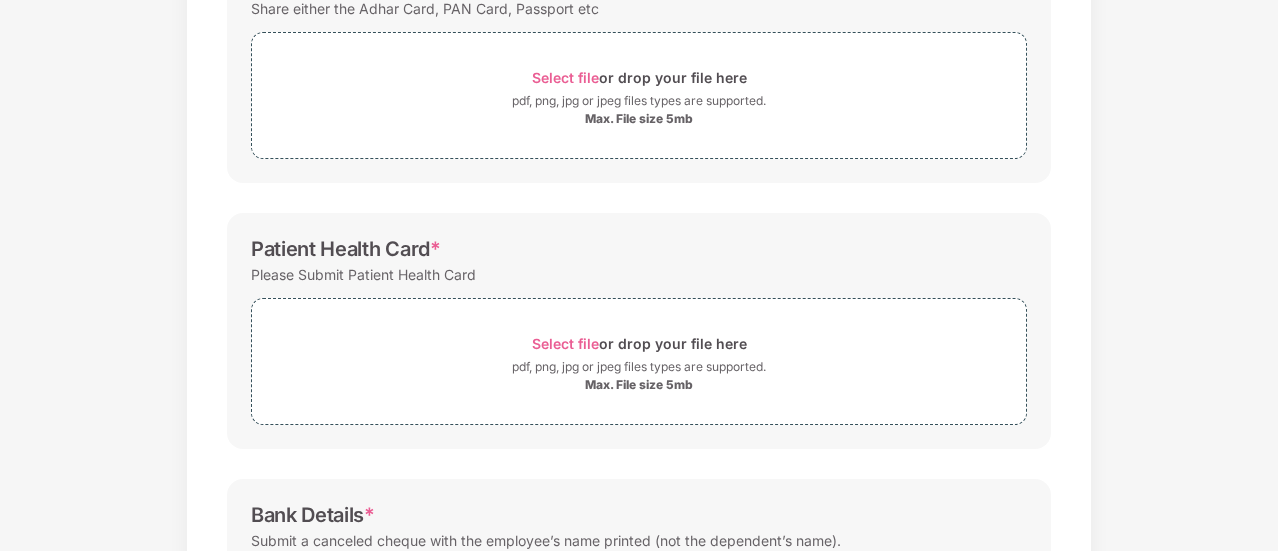 scroll, scrollTop: 0, scrollLeft: 0, axis: both 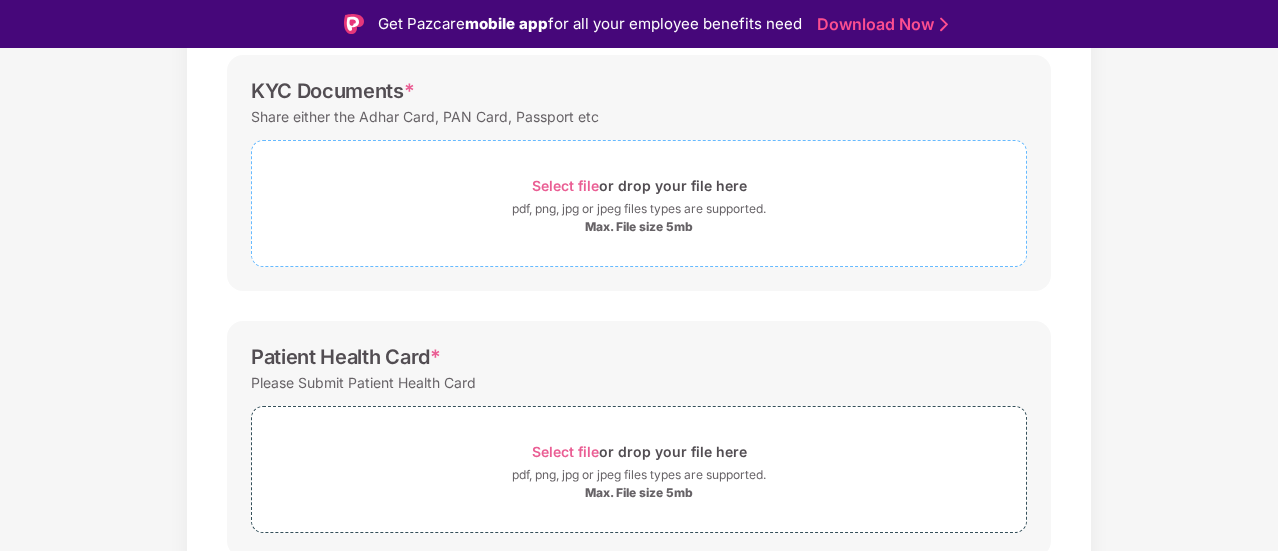 click on "Select file" at bounding box center [565, 185] 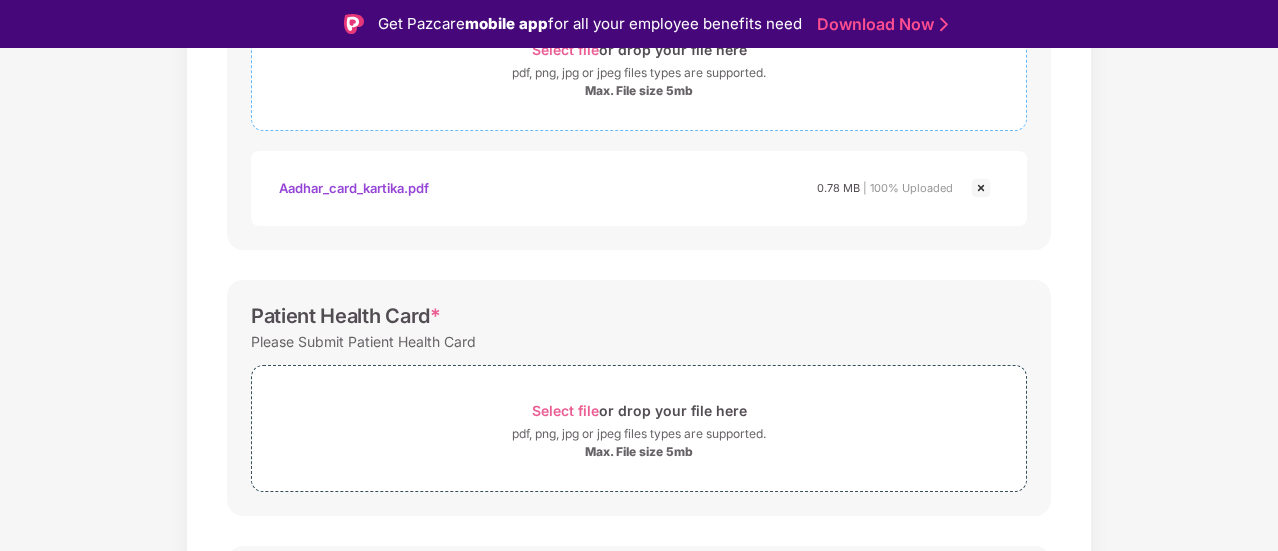 scroll, scrollTop: 600, scrollLeft: 0, axis: vertical 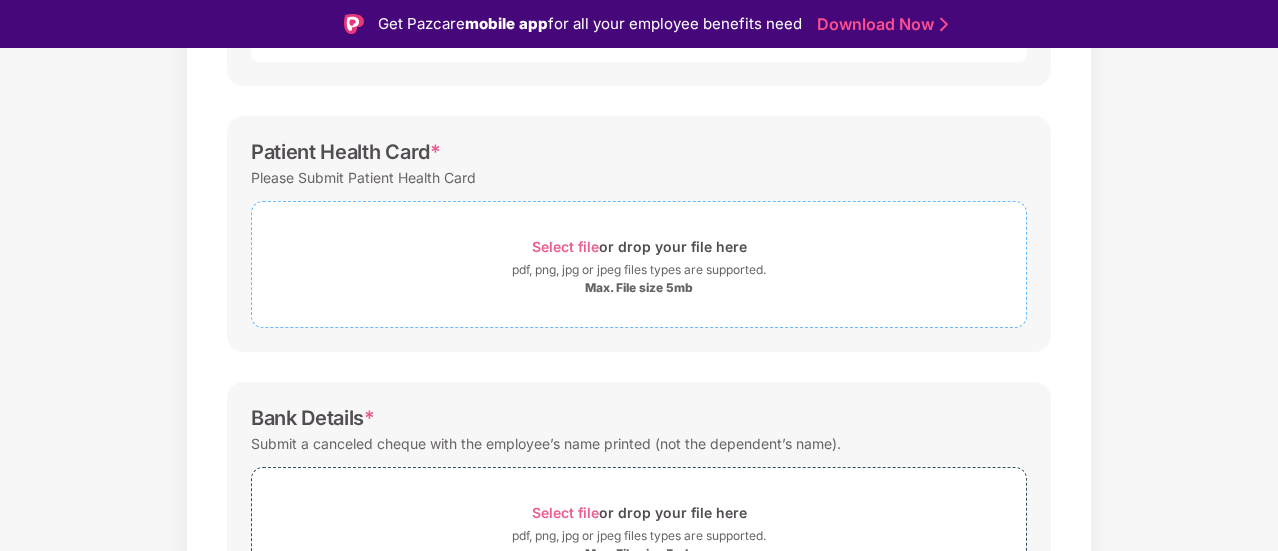 click on "Select file" at bounding box center [565, 246] 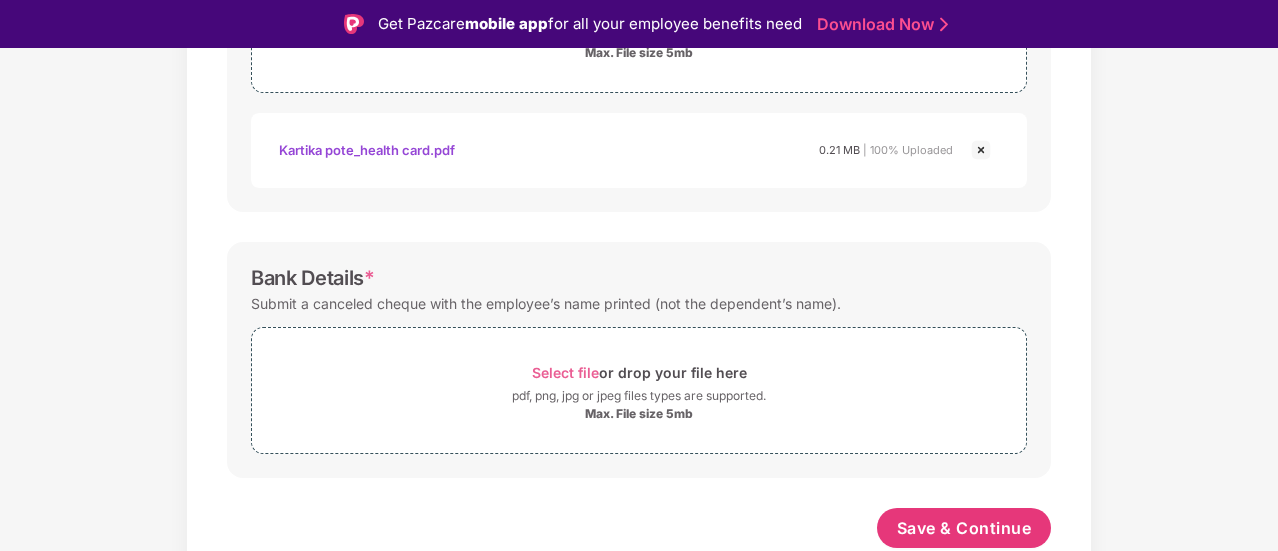 scroll, scrollTop: 832, scrollLeft: 0, axis: vertical 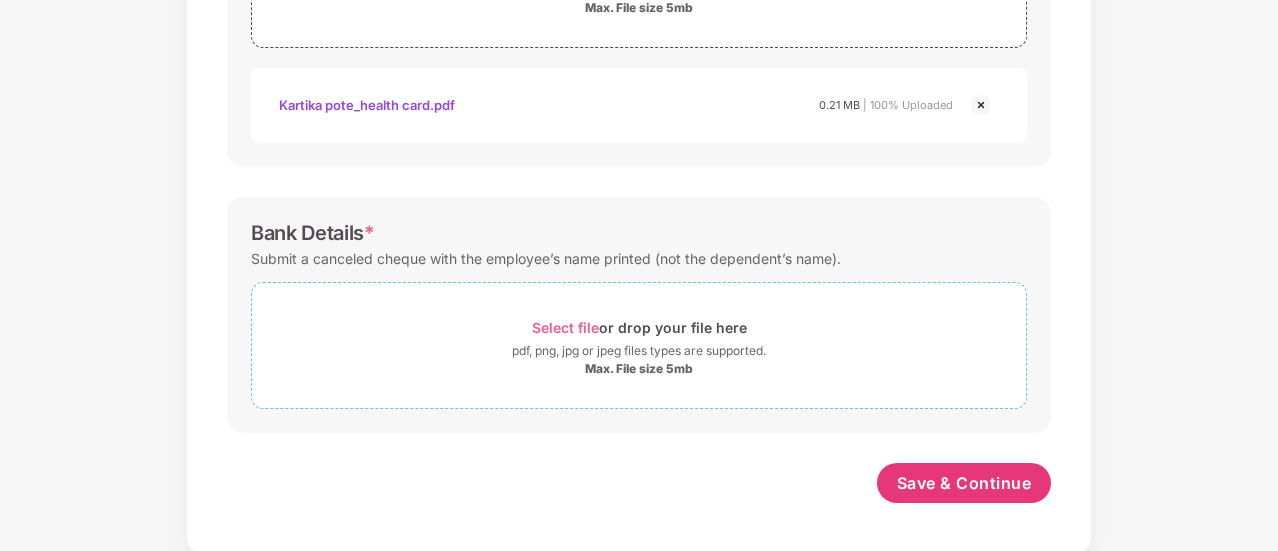 click on "Select file  or drop your file here" at bounding box center (639, 327) 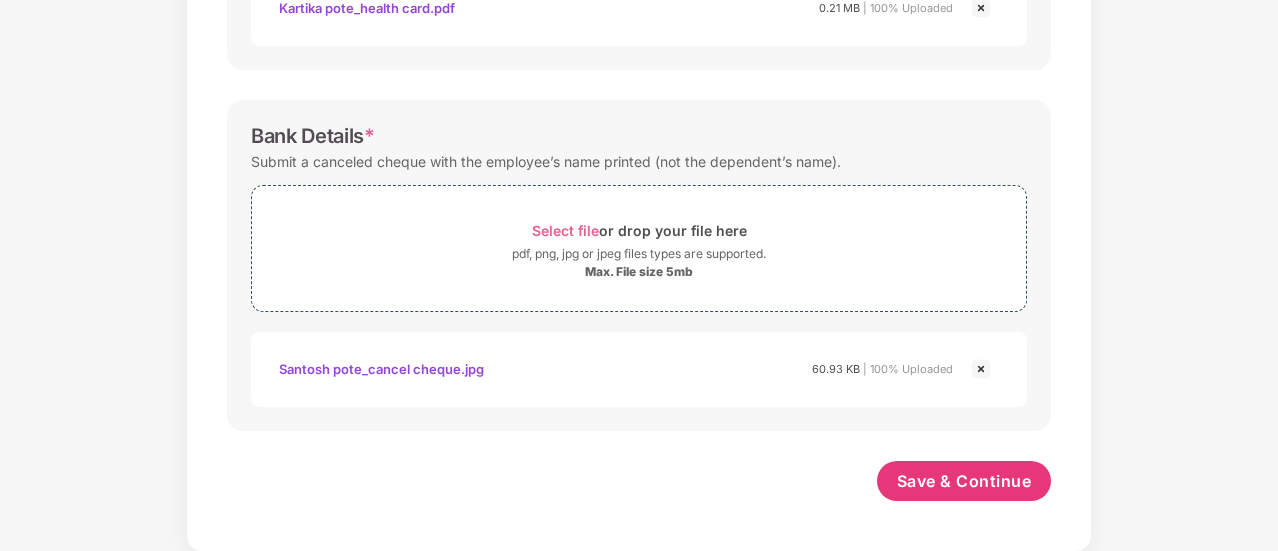 scroll, scrollTop: 927, scrollLeft: 0, axis: vertical 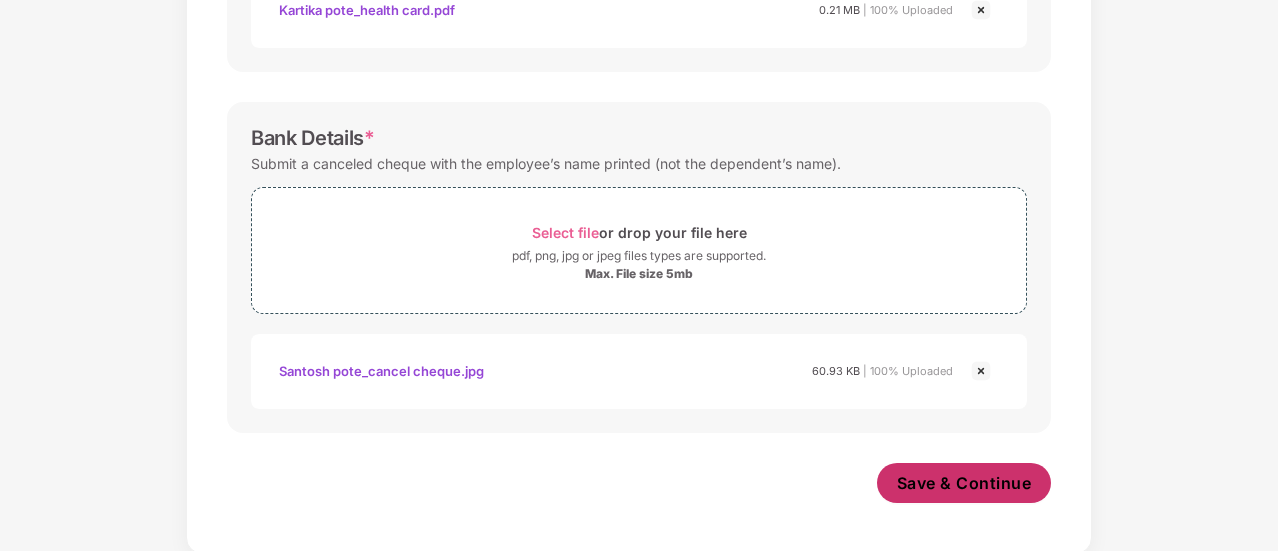 click on "Save & Continue" at bounding box center [964, 483] 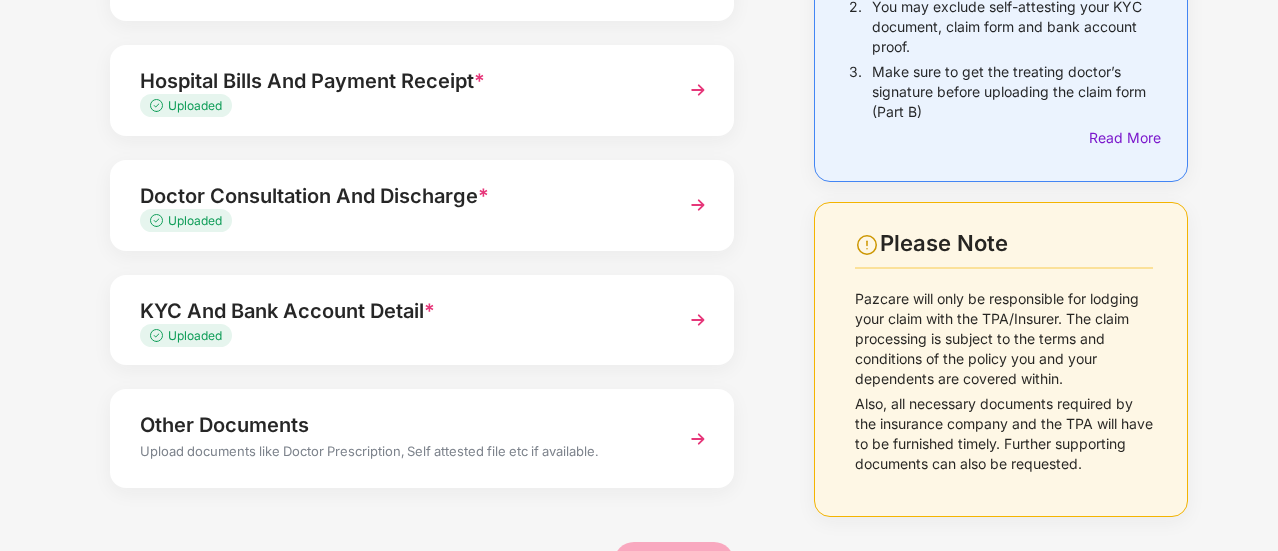 scroll, scrollTop: 100, scrollLeft: 0, axis: vertical 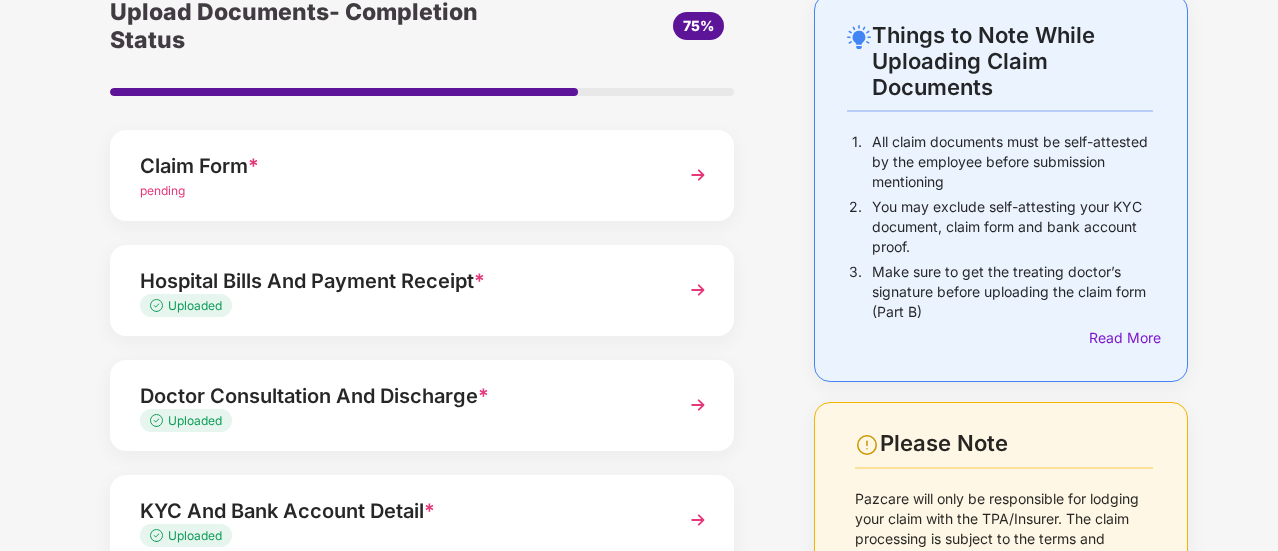 click on "pending" at bounding box center [398, 191] 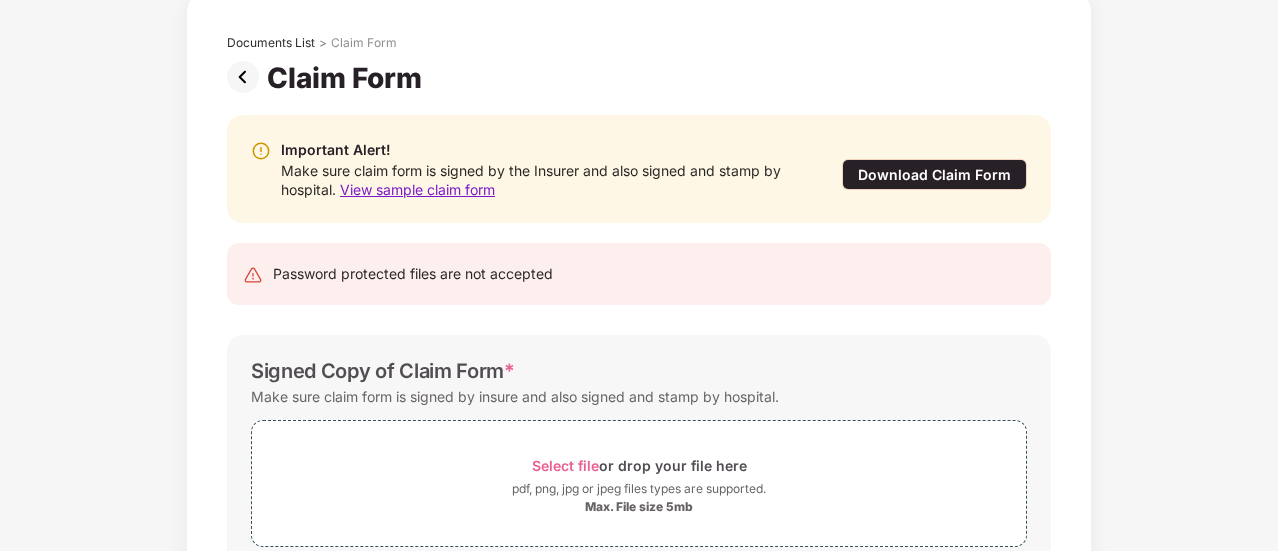 scroll, scrollTop: 0, scrollLeft: 0, axis: both 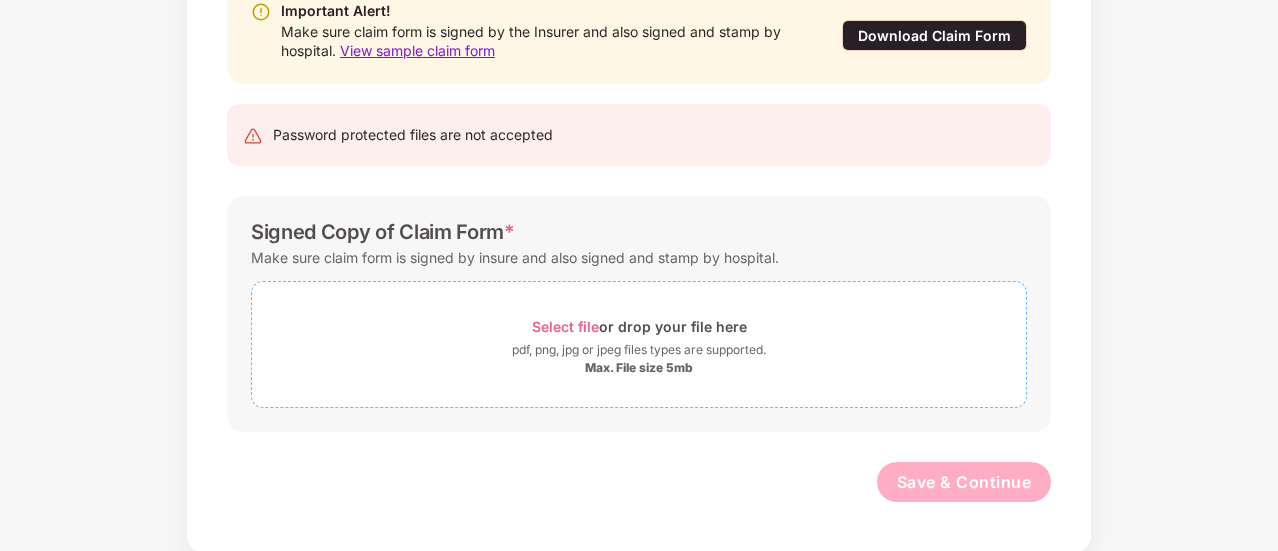 click on "pdf, png, jpg or jpeg files types are supported." at bounding box center (639, 350) 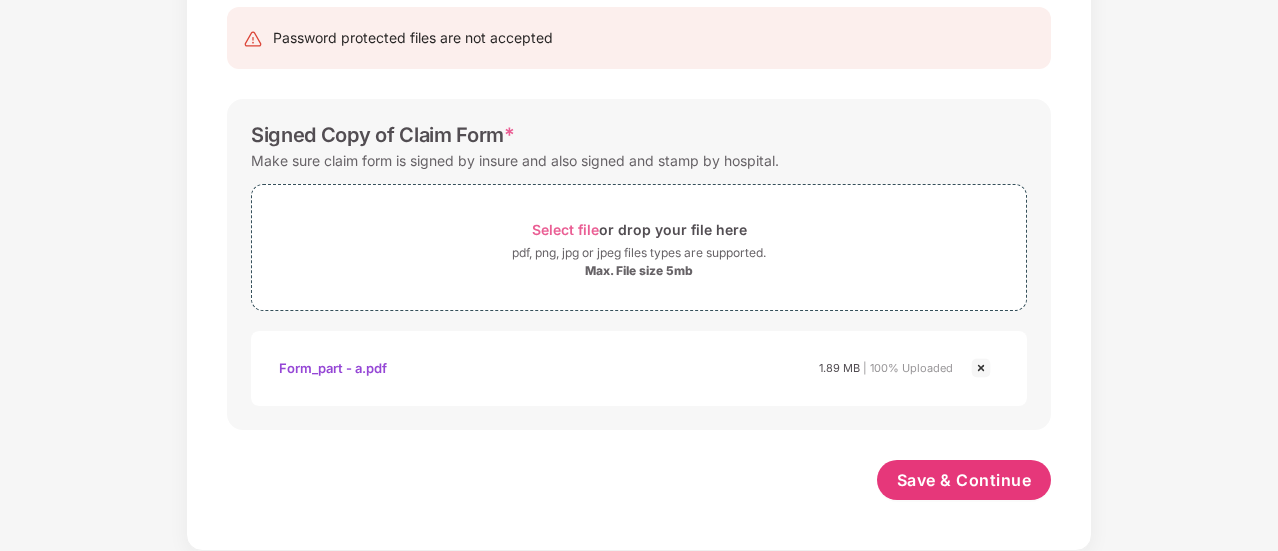 scroll, scrollTop: 334, scrollLeft: 0, axis: vertical 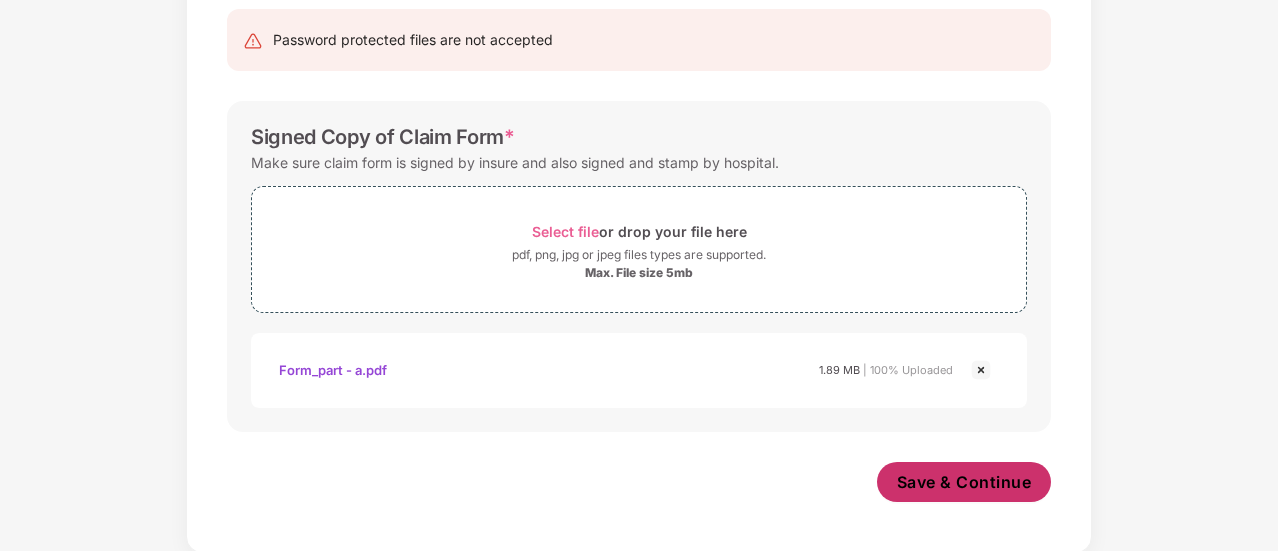 click on "Save & Continue" at bounding box center [964, 482] 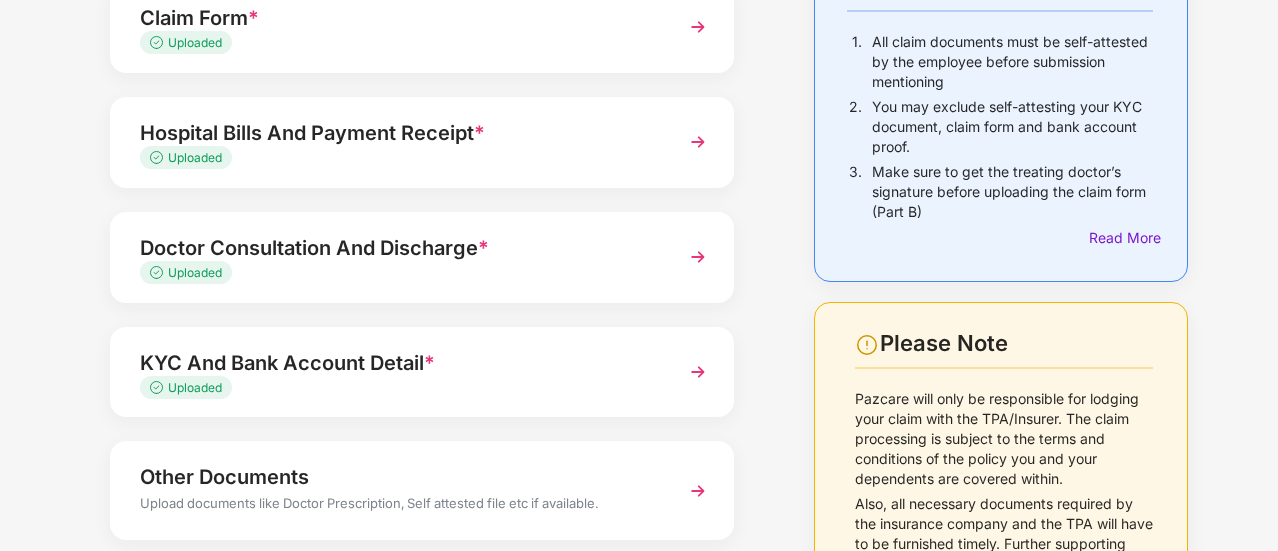 scroll, scrollTop: 312, scrollLeft: 0, axis: vertical 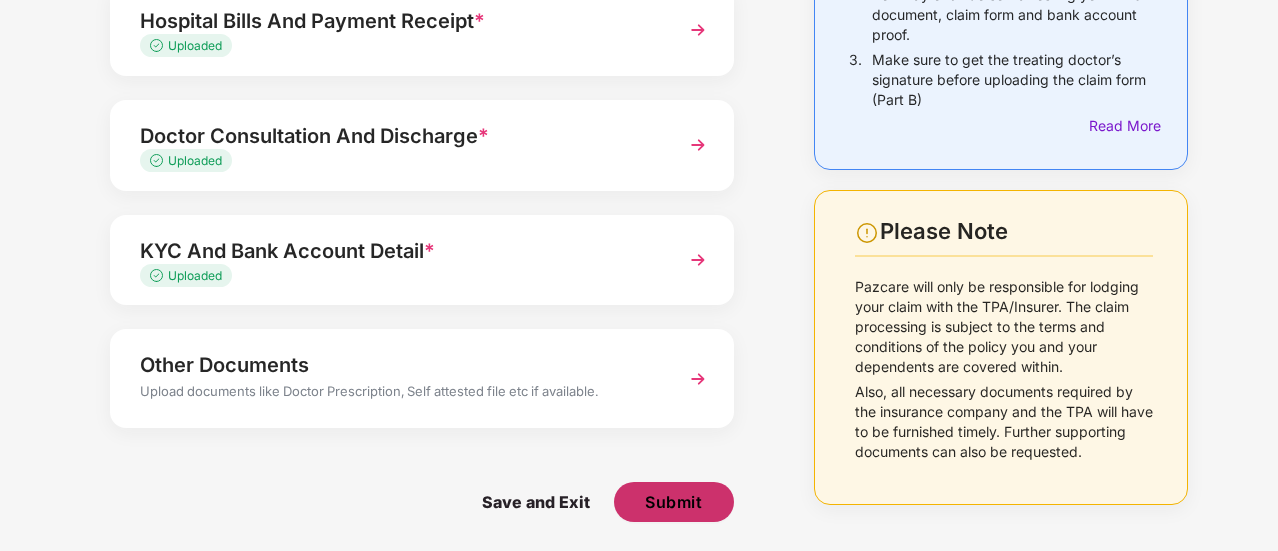 click on "Submit" at bounding box center [673, 502] 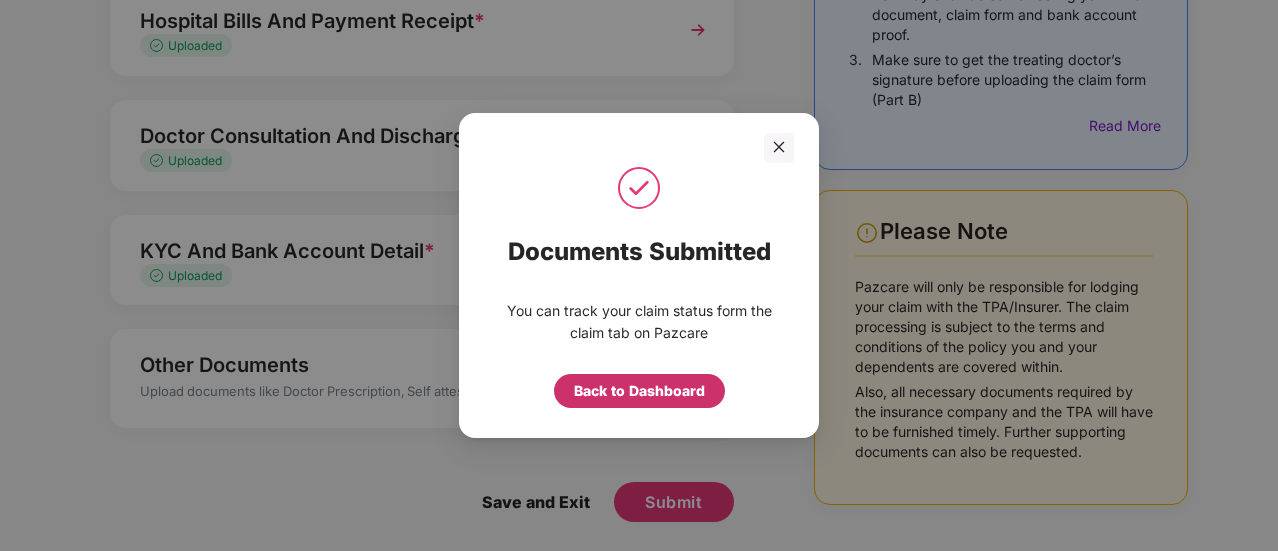 click on "Back to Dashboard" at bounding box center (639, 391) 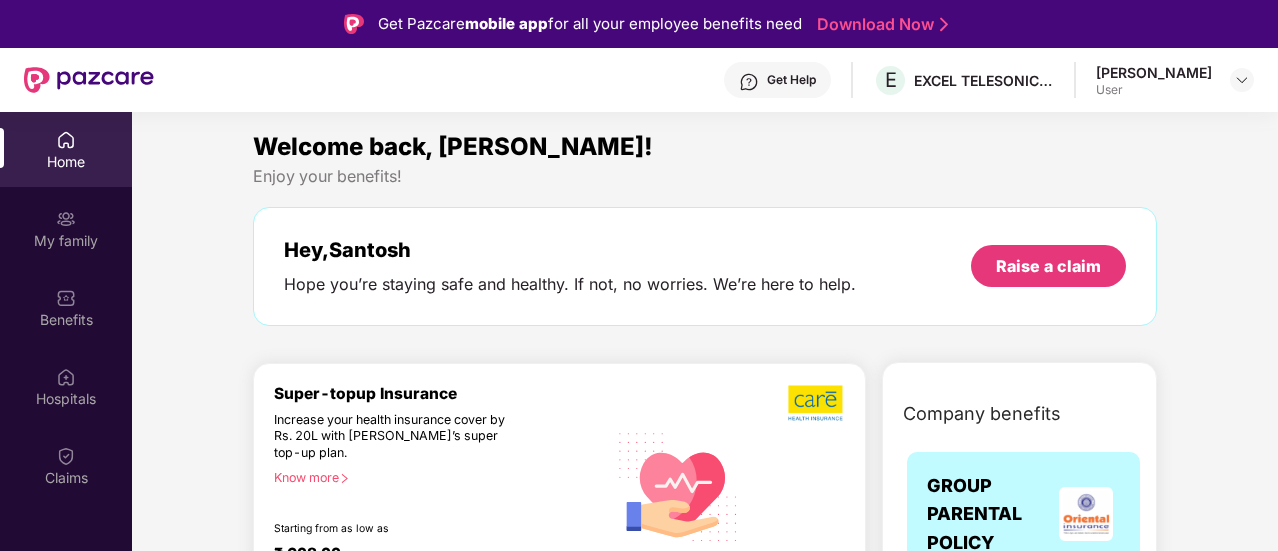 scroll, scrollTop: 0, scrollLeft: 0, axis: both 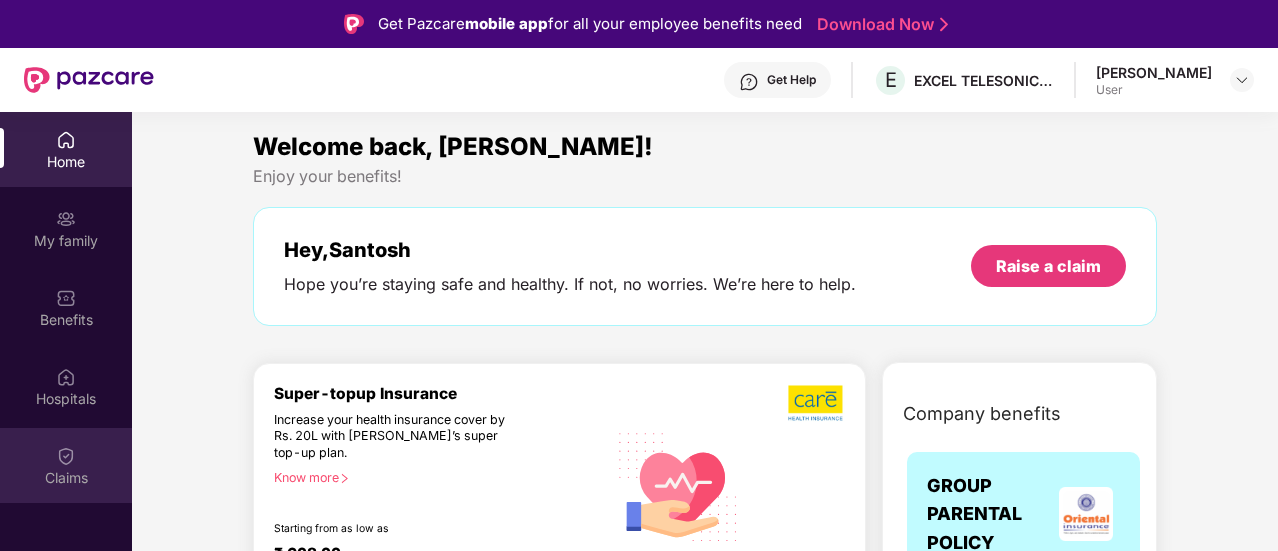 click on "Claims" at bounding box center (66, 478) 